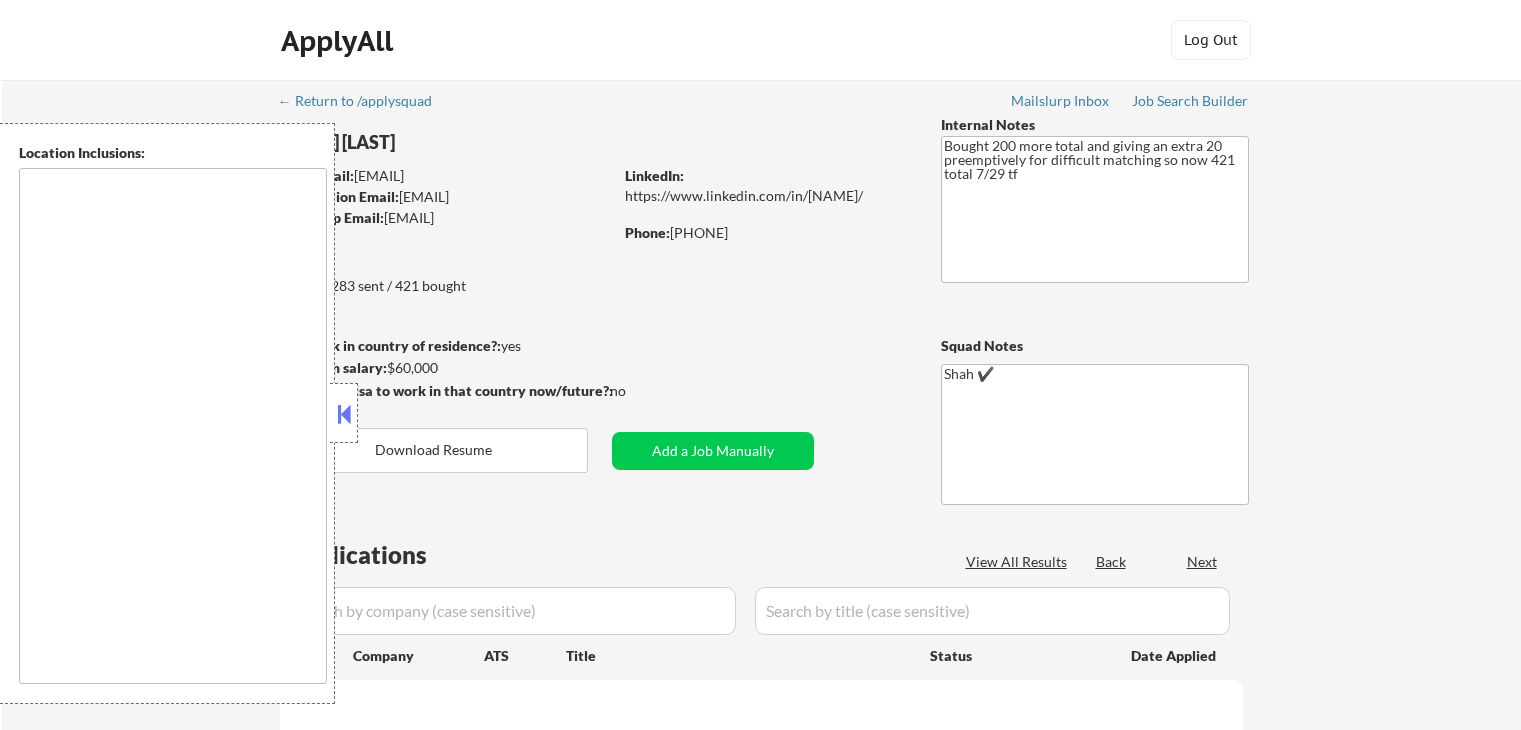 scroll, scrollTop: 0, scrollLeft: 0, axis: both 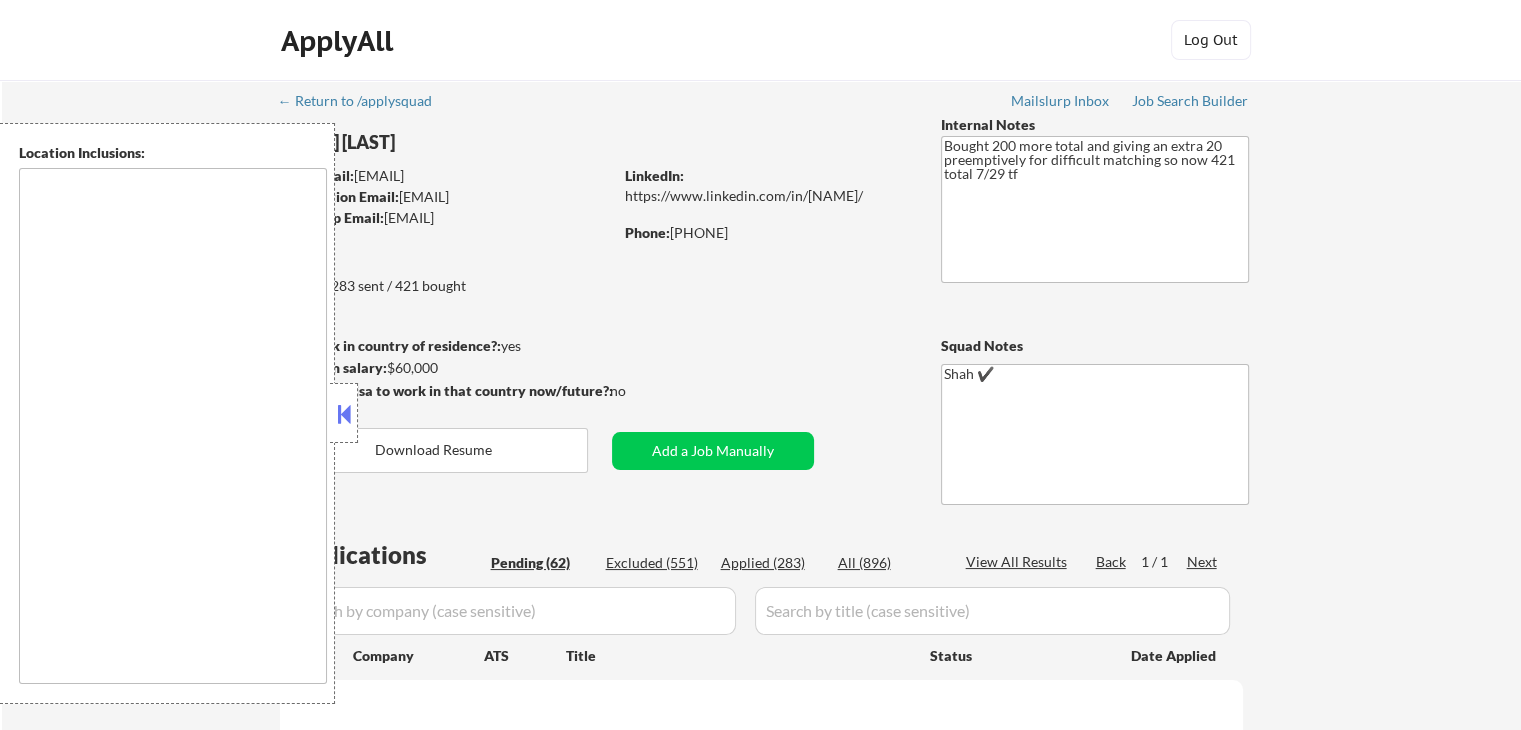 type on "[CALIFORNIA]" 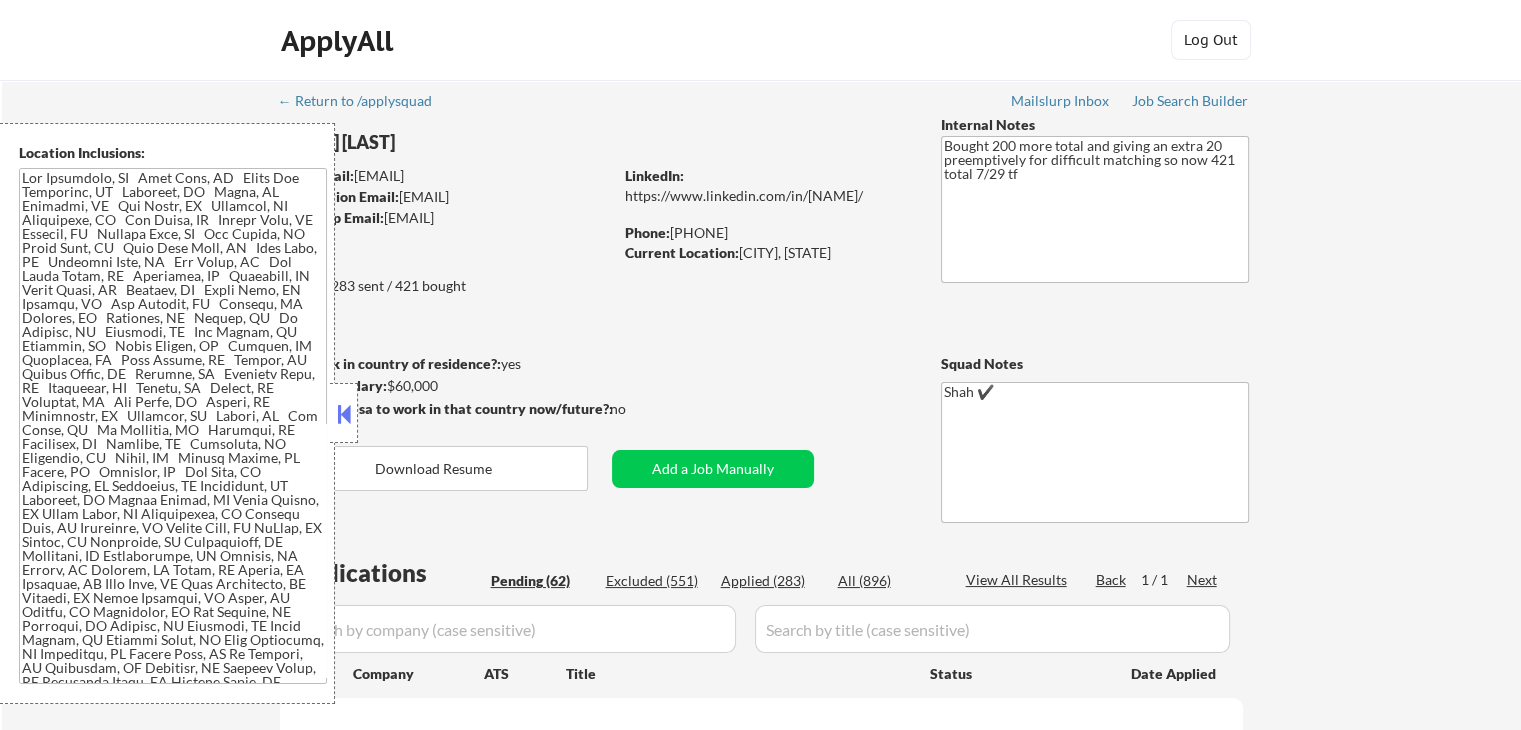 select on ""pending"" 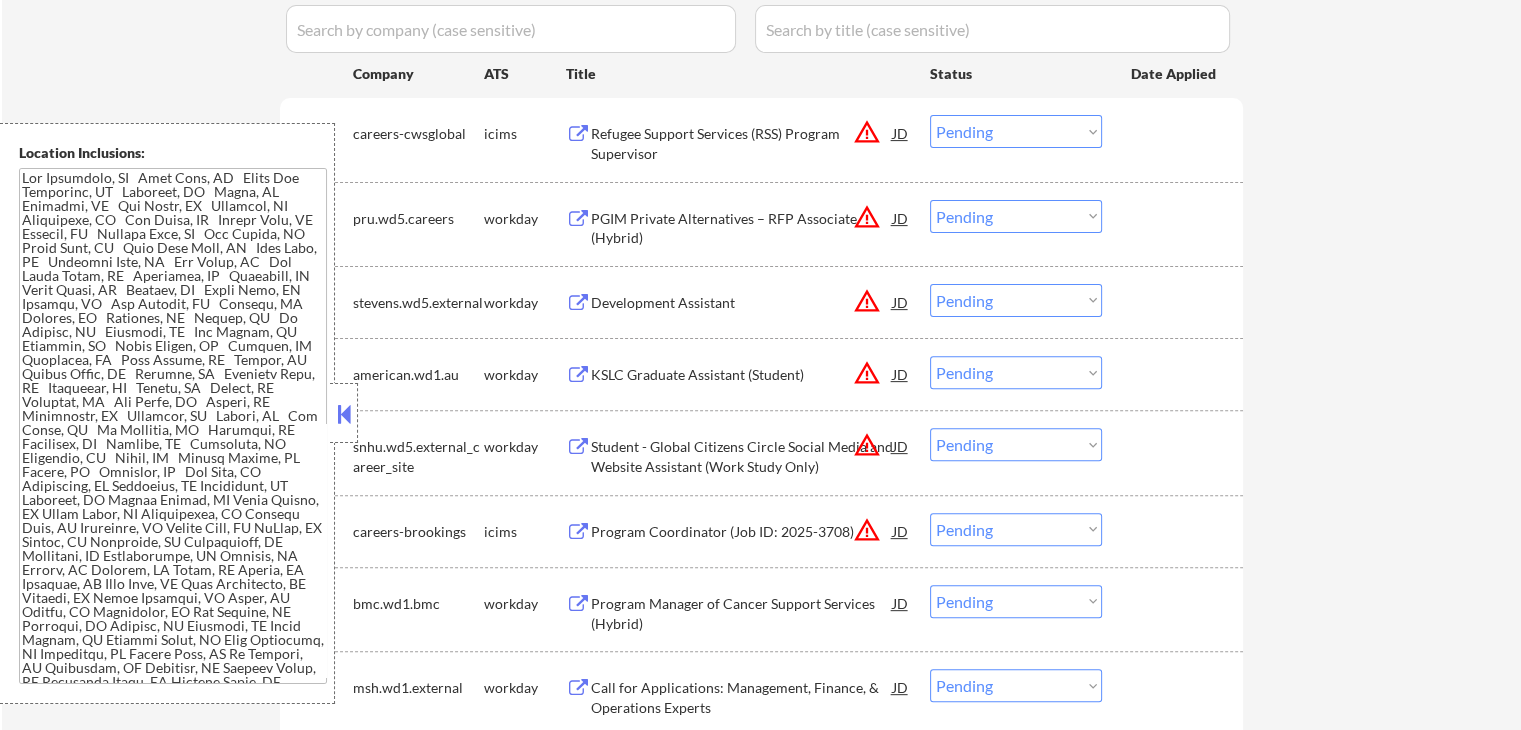 scroll, scrollTop: 500, scrollLeft: 0, axis: vertical 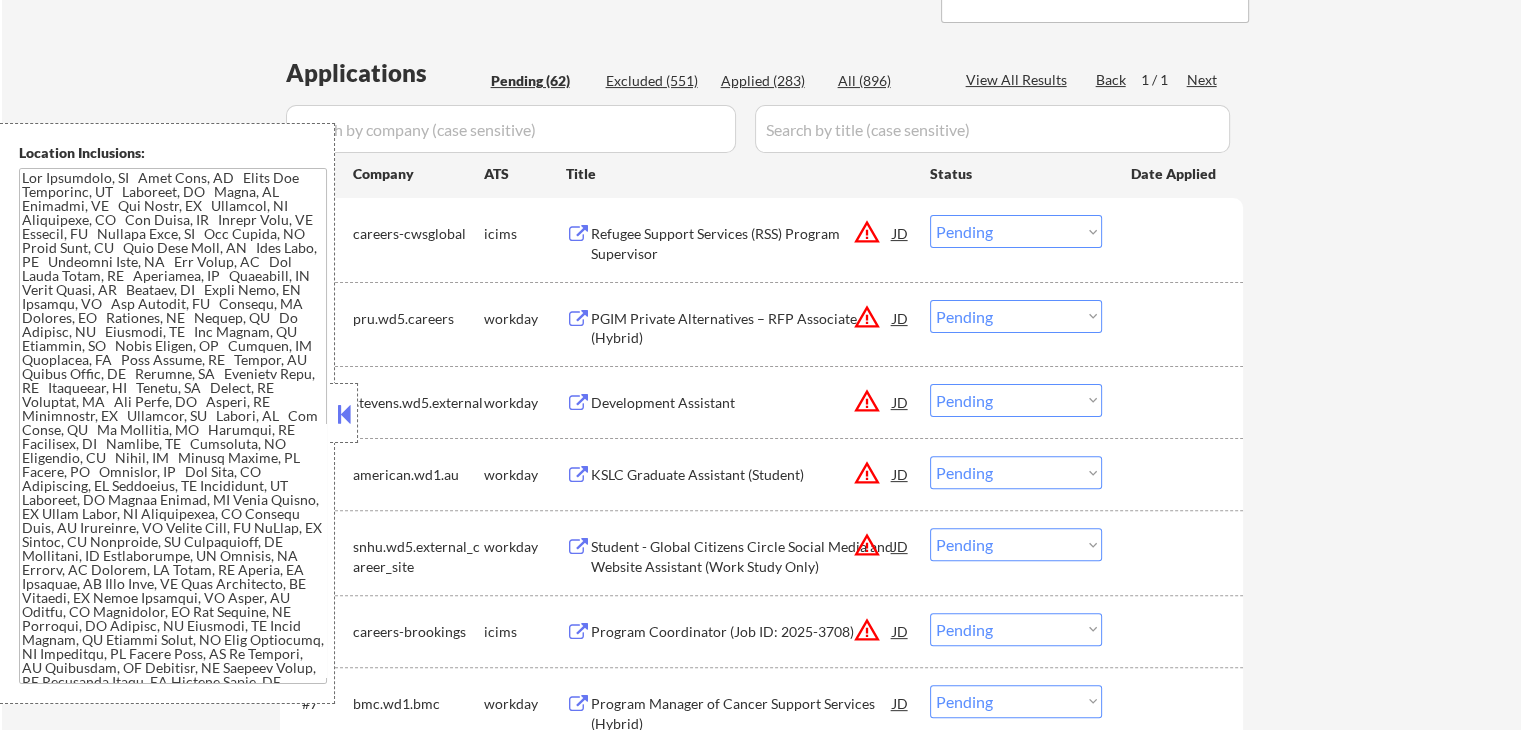 click at bounding box center (344, 414) 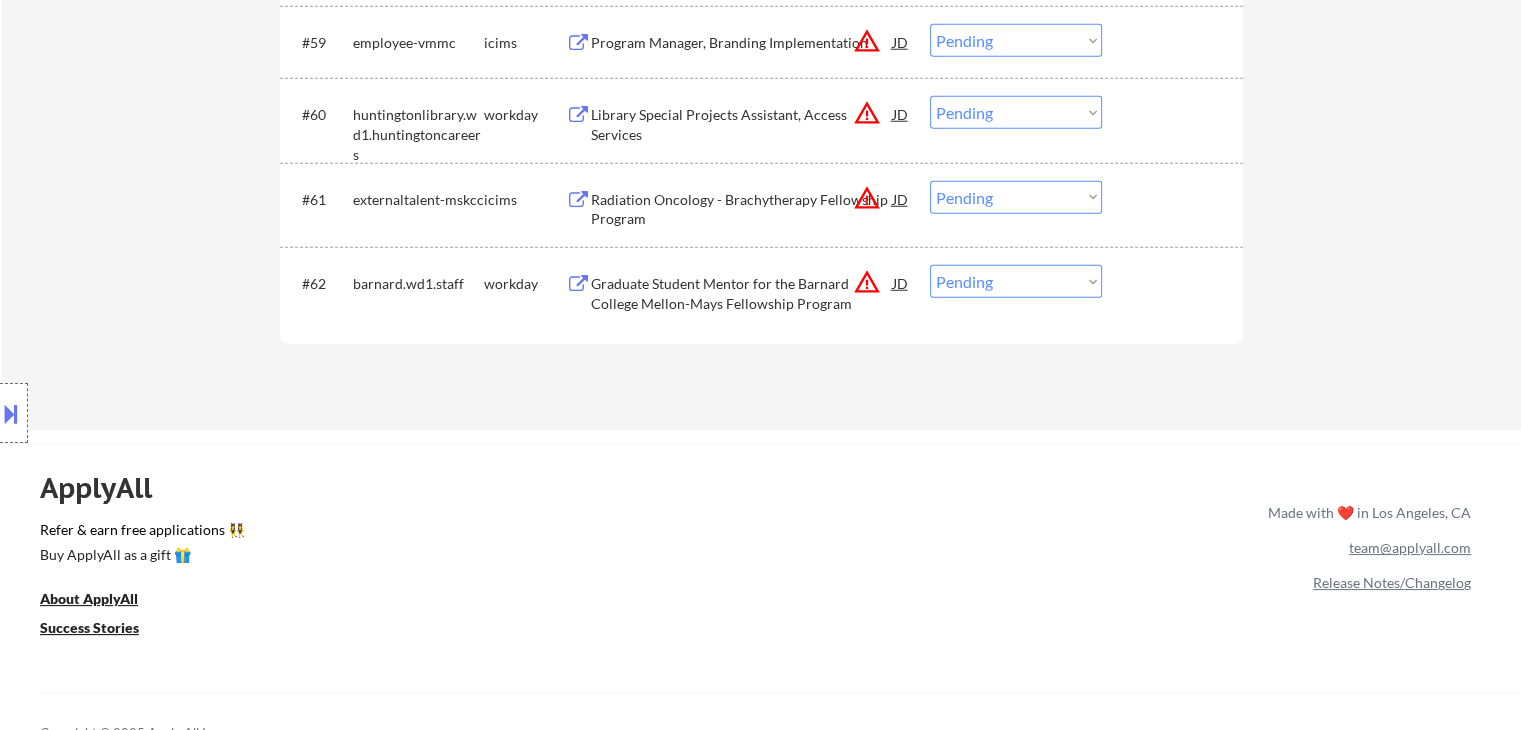 scroll, scrollTop: 5400, scrollLeft: 0, axis: vertical 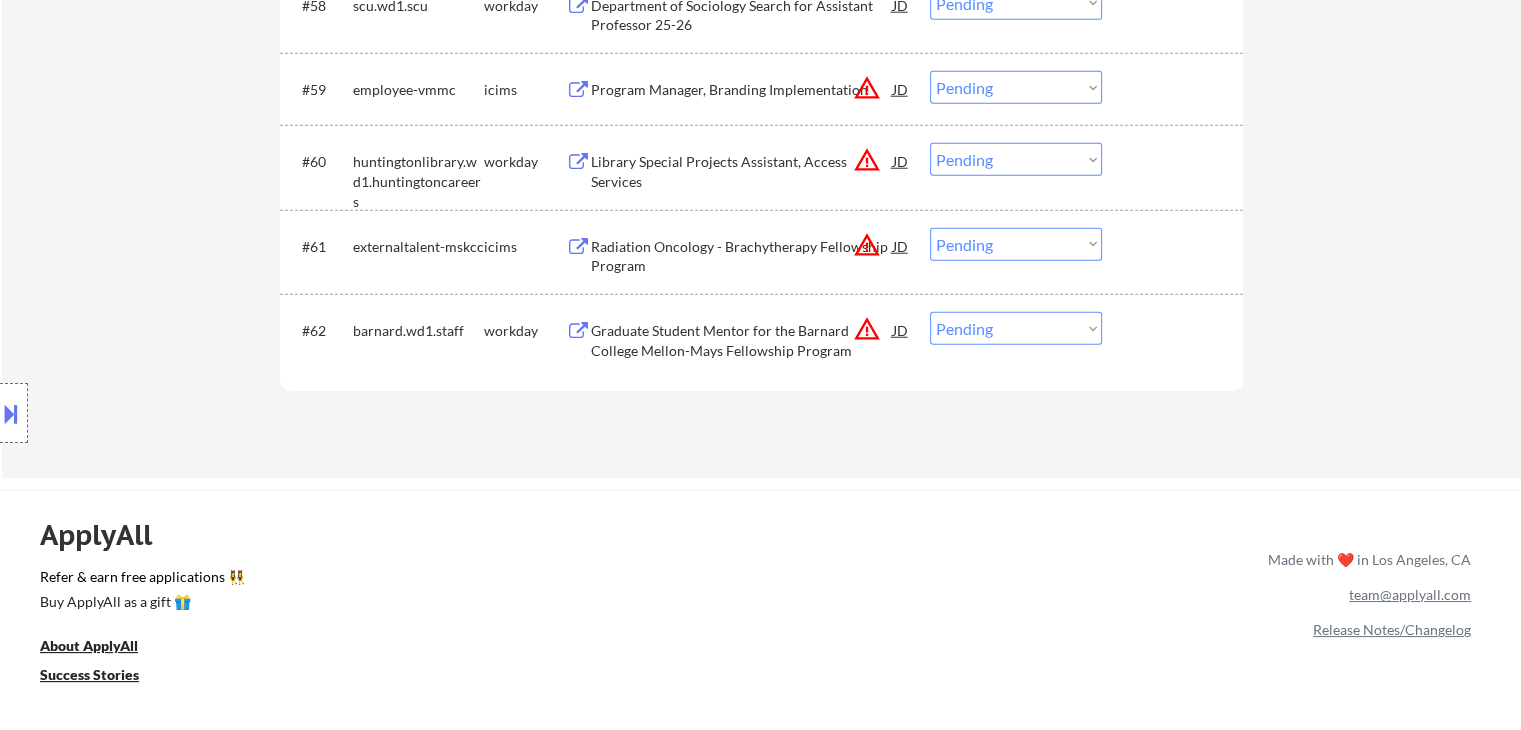 click on "Graduate Student Mentor for the Barnard College Mellon-Mays Fellowship Program" at bounding box center [742, 340] 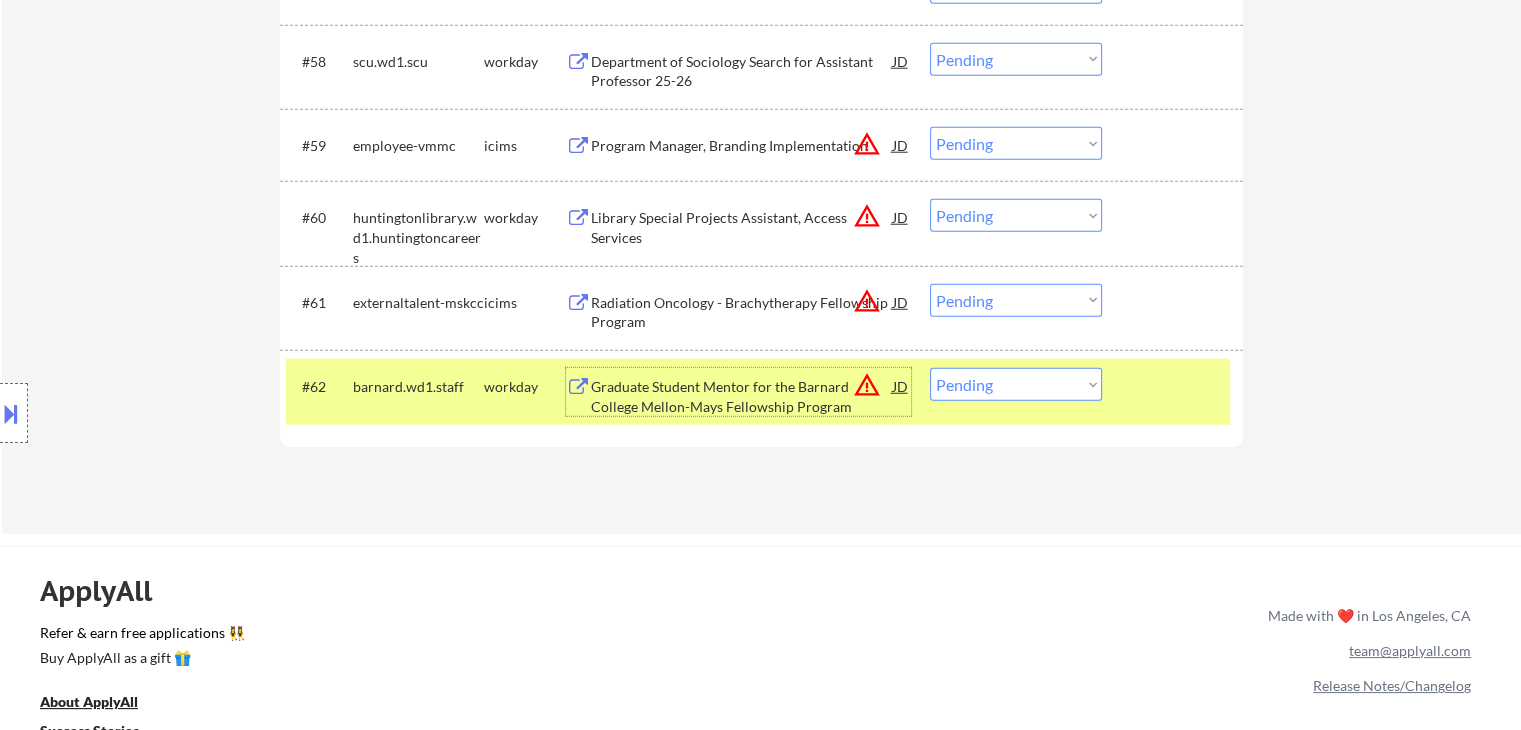 scroll, scrollTop: 5300, scrollLeft: 0, axis: vertical 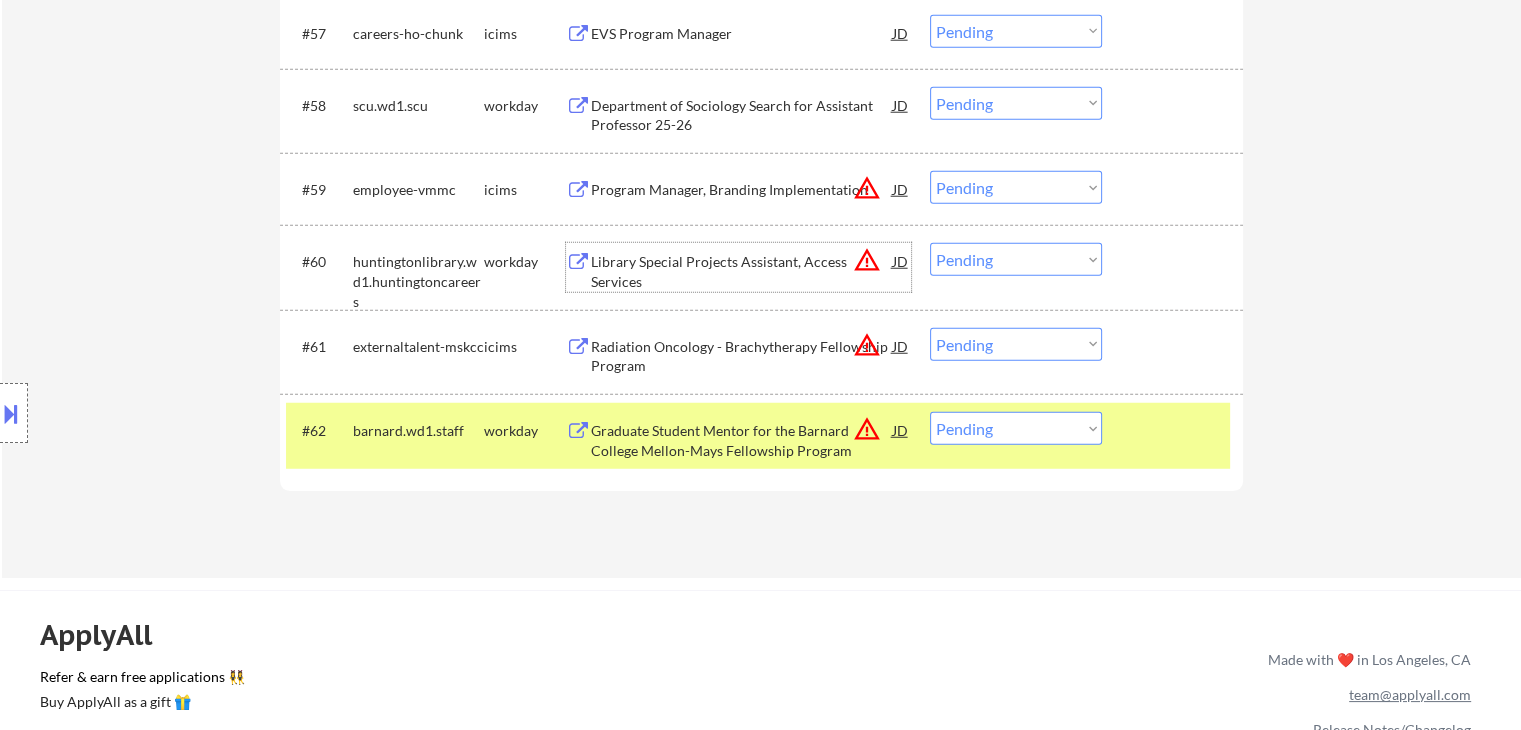click on "Library Special Projects Assistant, Access Services" at bounding box center (742, 271) 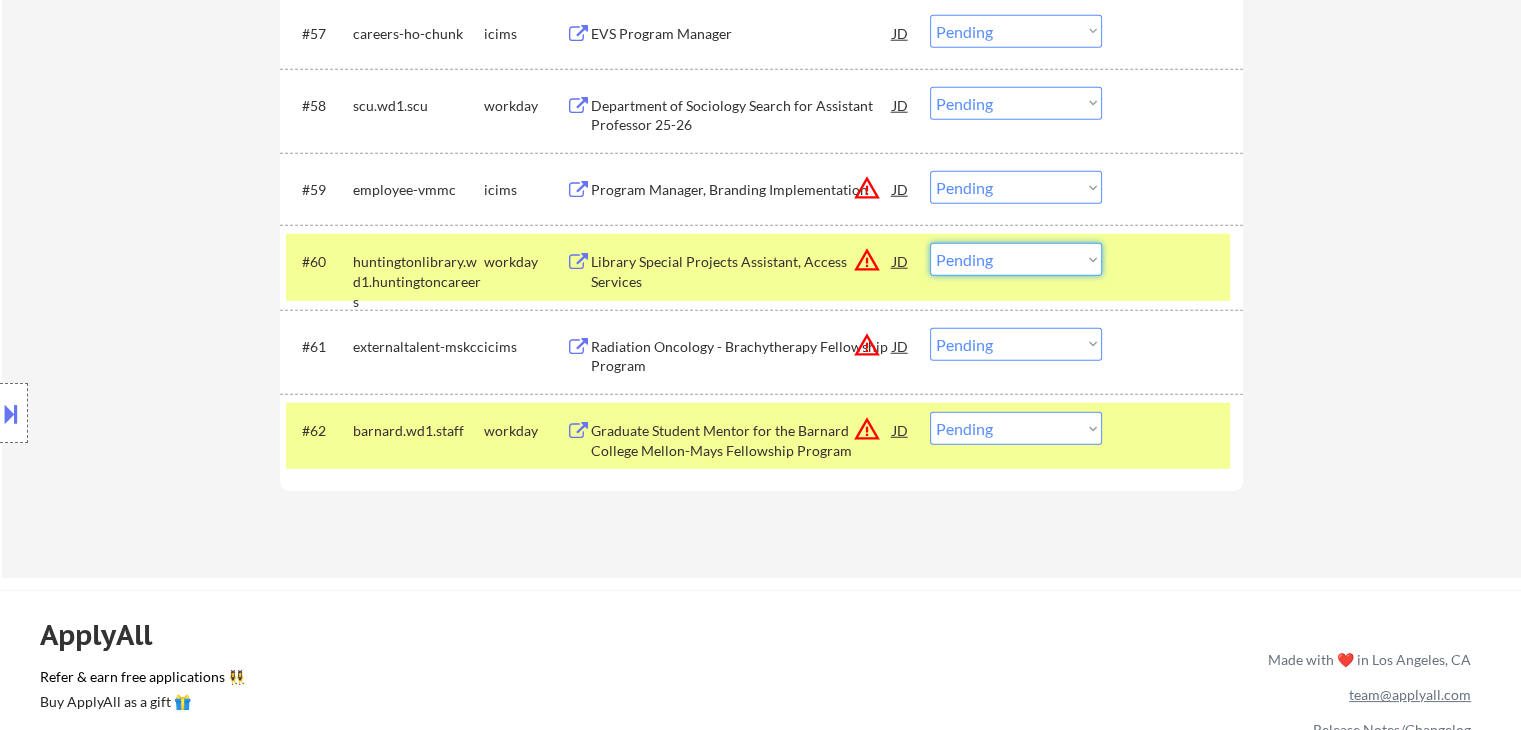 click on "Choose an option... Pending Applied Excluded (Questions) Excluded (Expired) Excluded (Location) Excluded (Bad Match) Excluded (Blocklist) Excluded (Salary) Excluded (Other)" at bounding box center (1016, 259) 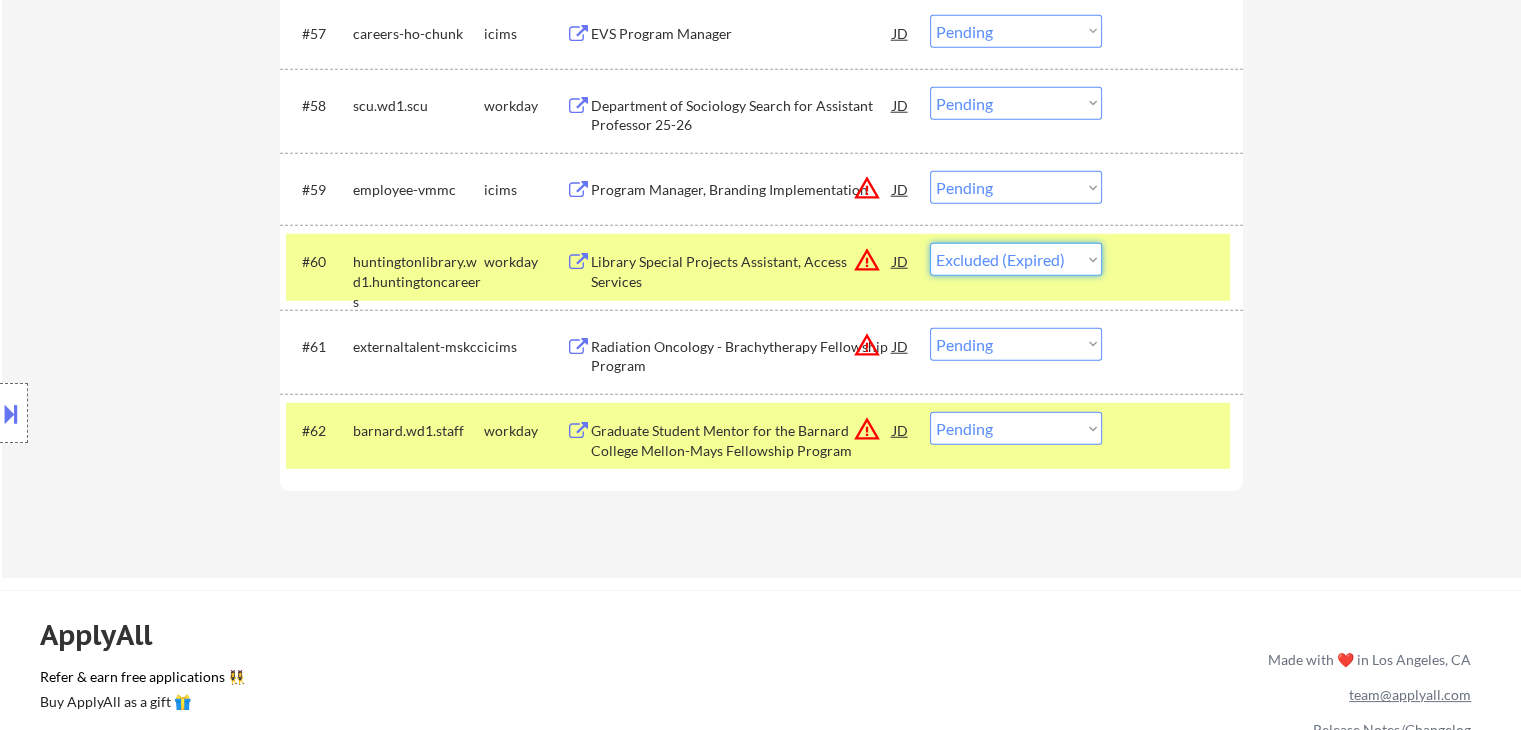 click on "Choose an option... Pending Applied Excluded (Questions) Excluded (Expired) Excluded (Location) Excluded (Bad Match) Excluded (Blocklist) Excluded (Salary) Excluded (Other)" at bounding box center [1016, 259] 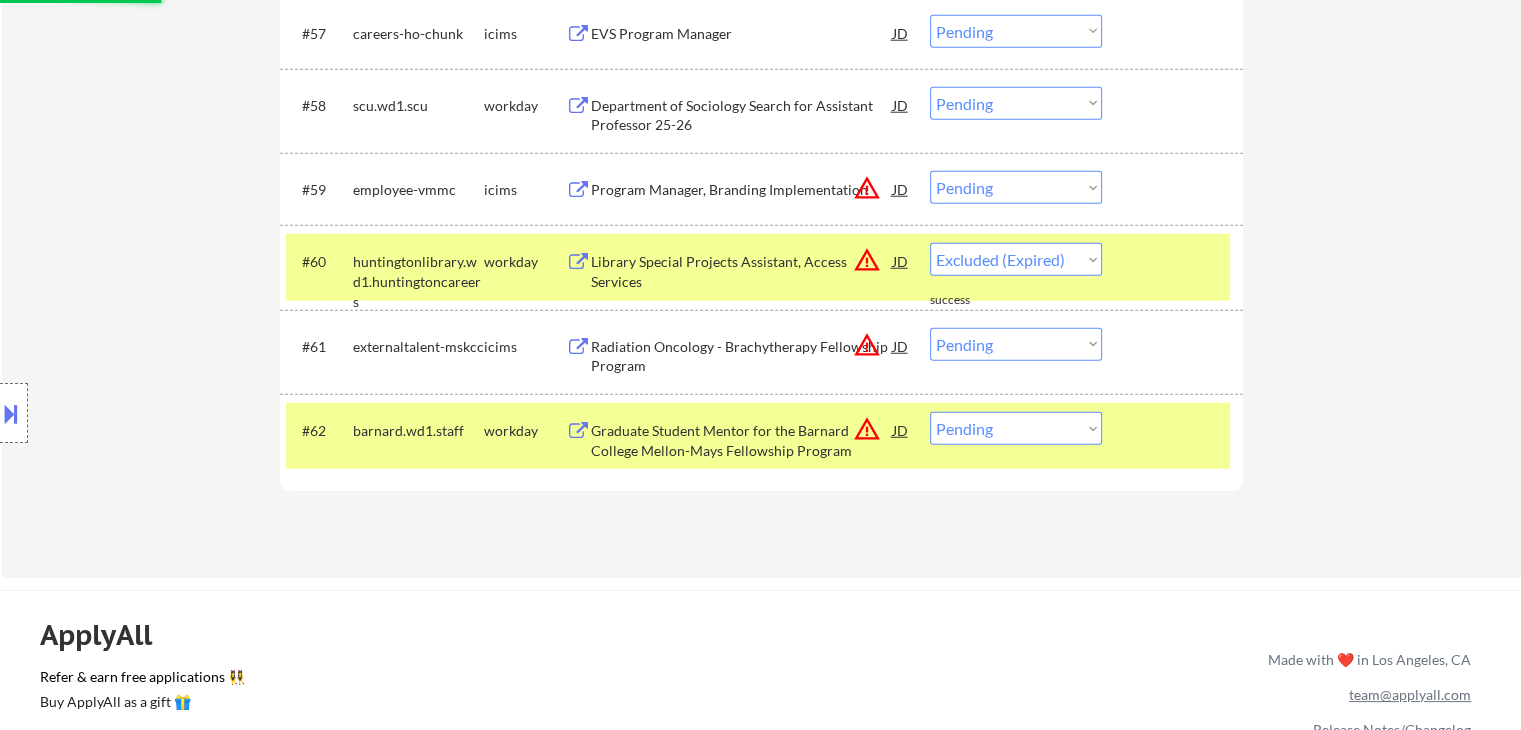 select on ""pending"" 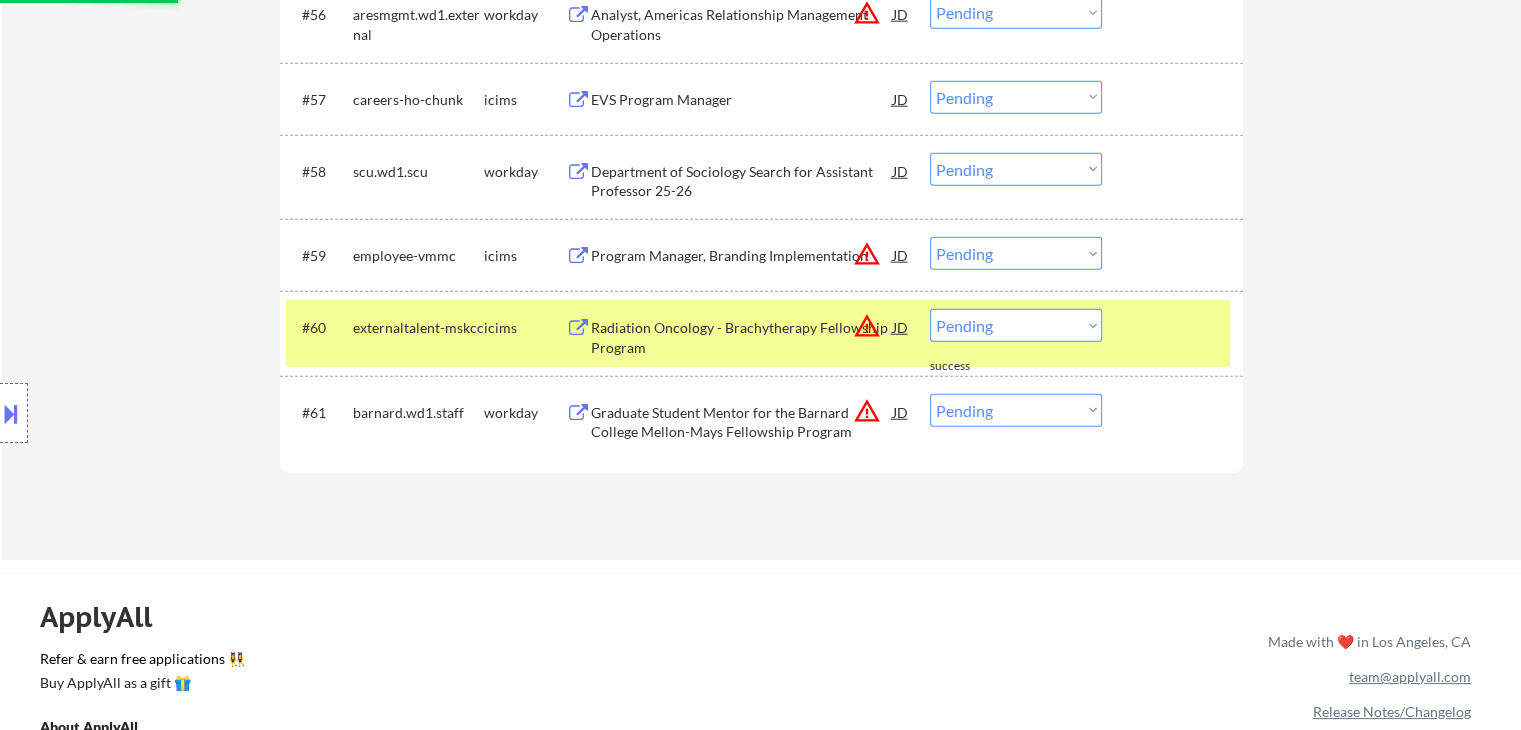 scroll, scrollTop: 5200, scrollLeft: 0, axis: vertical 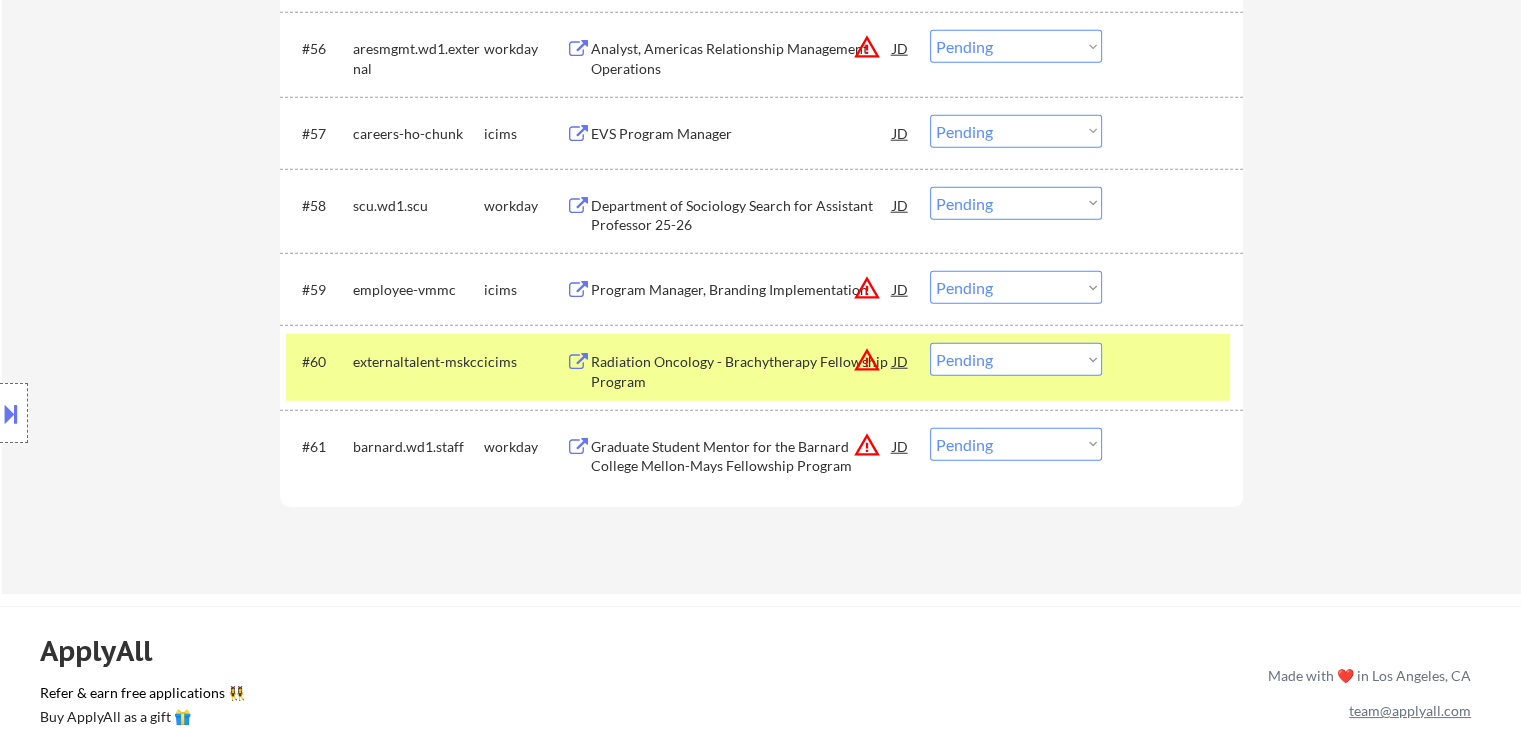 click on "Department of Sociology Search for Assistant Professor 25-26" at bounding box center (742, 215) 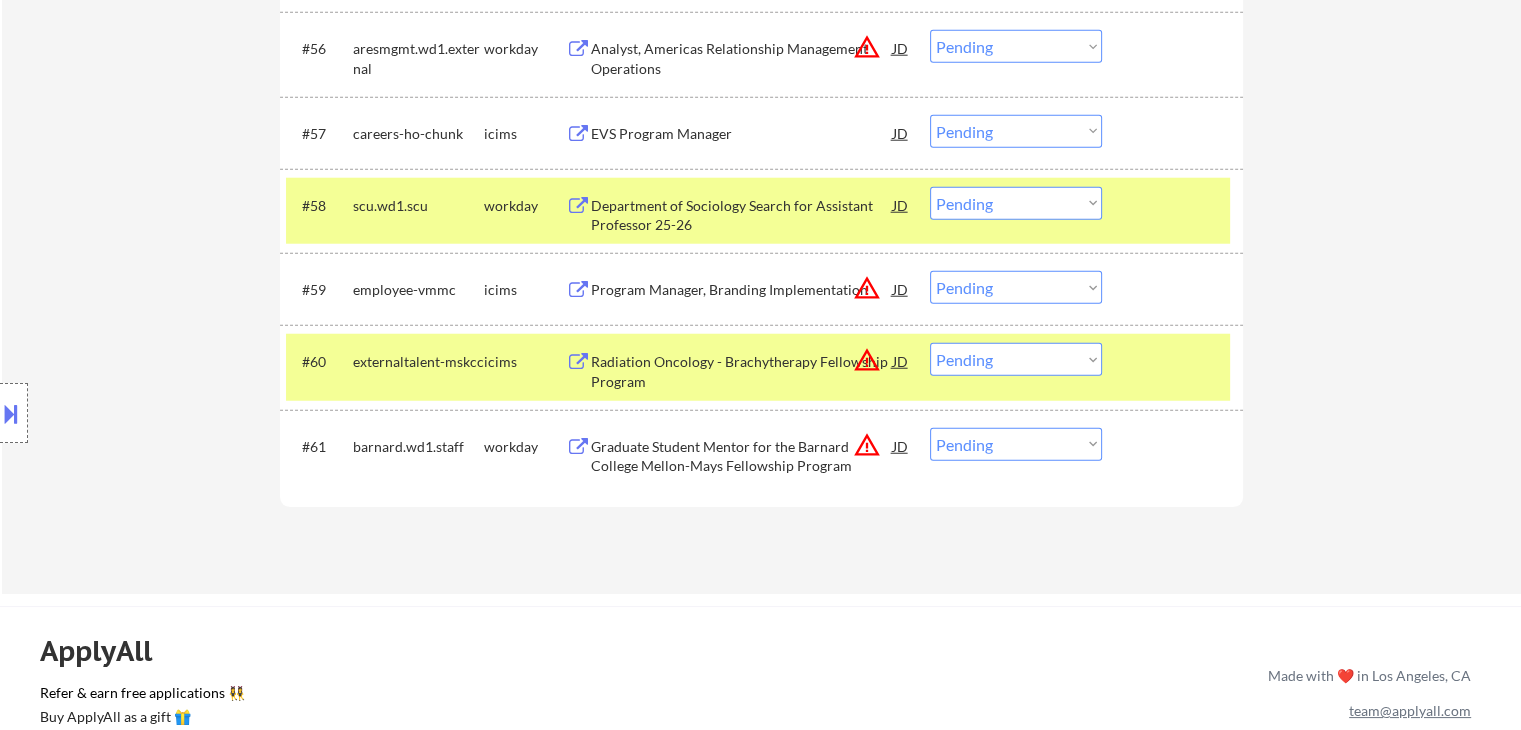 click at bounding box center [11, 413] 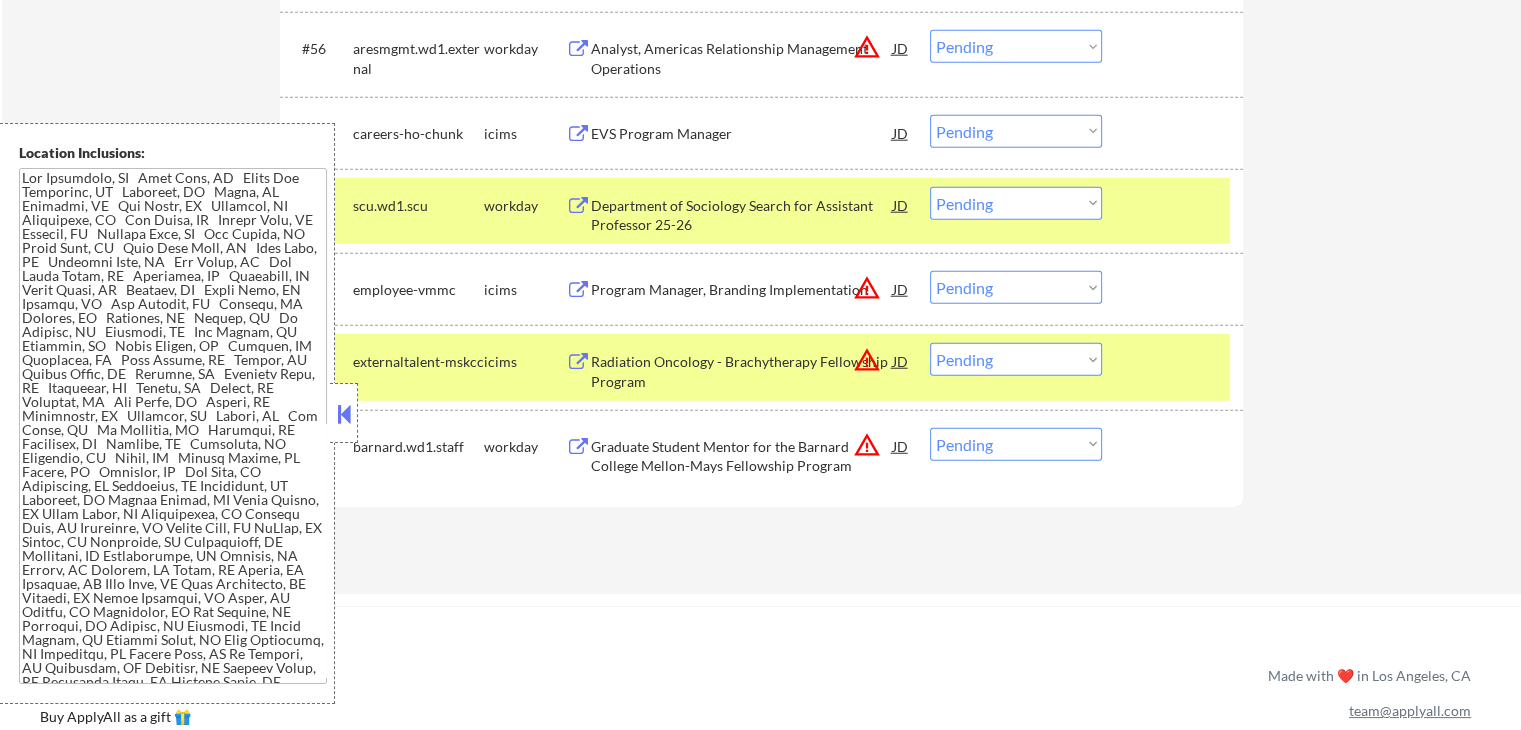 click at bounding box center [344, 414] 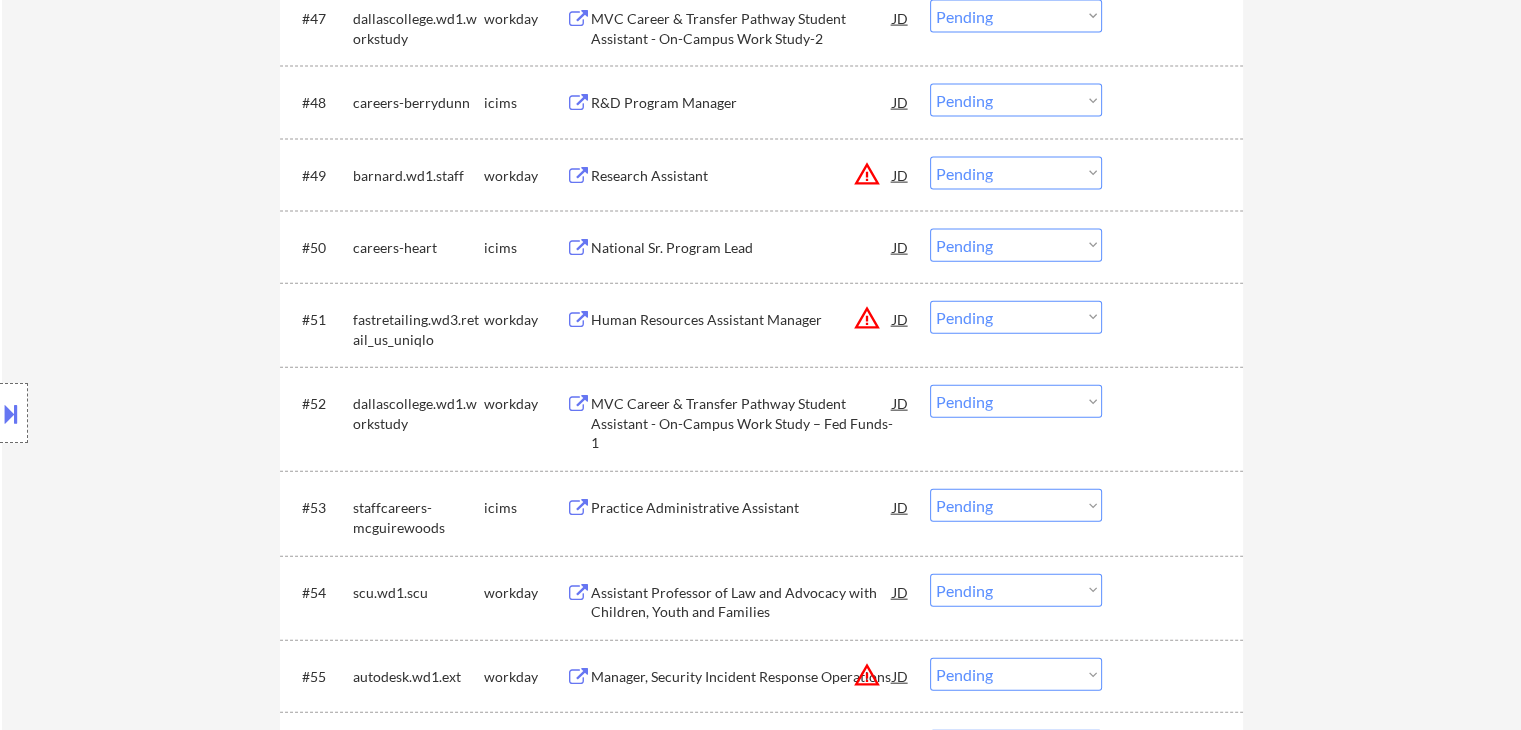 scroll, scrollTop: 4400, scrollLeft: 0, axis: vertical 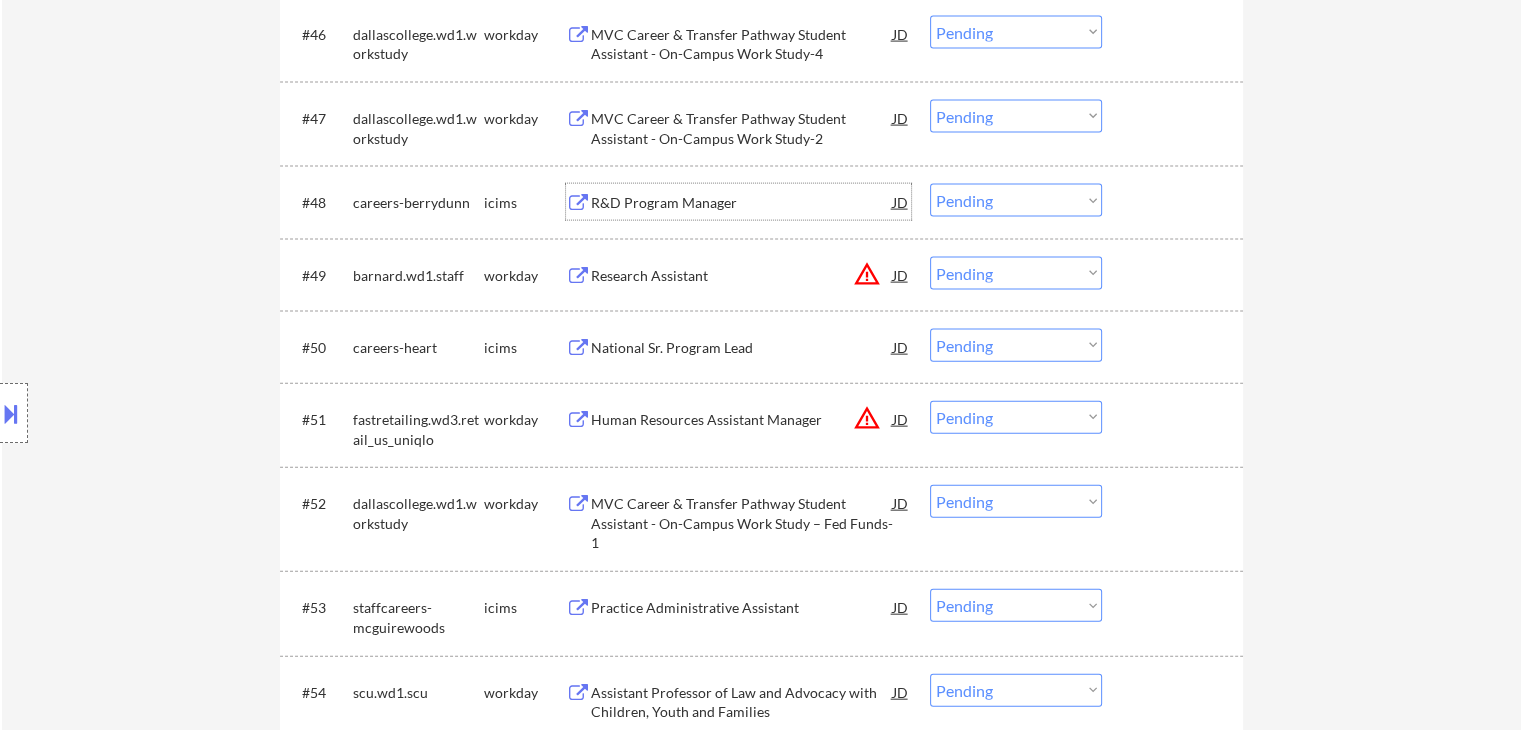 click on "R&D Program Manager" at bounding box center (742, 202) 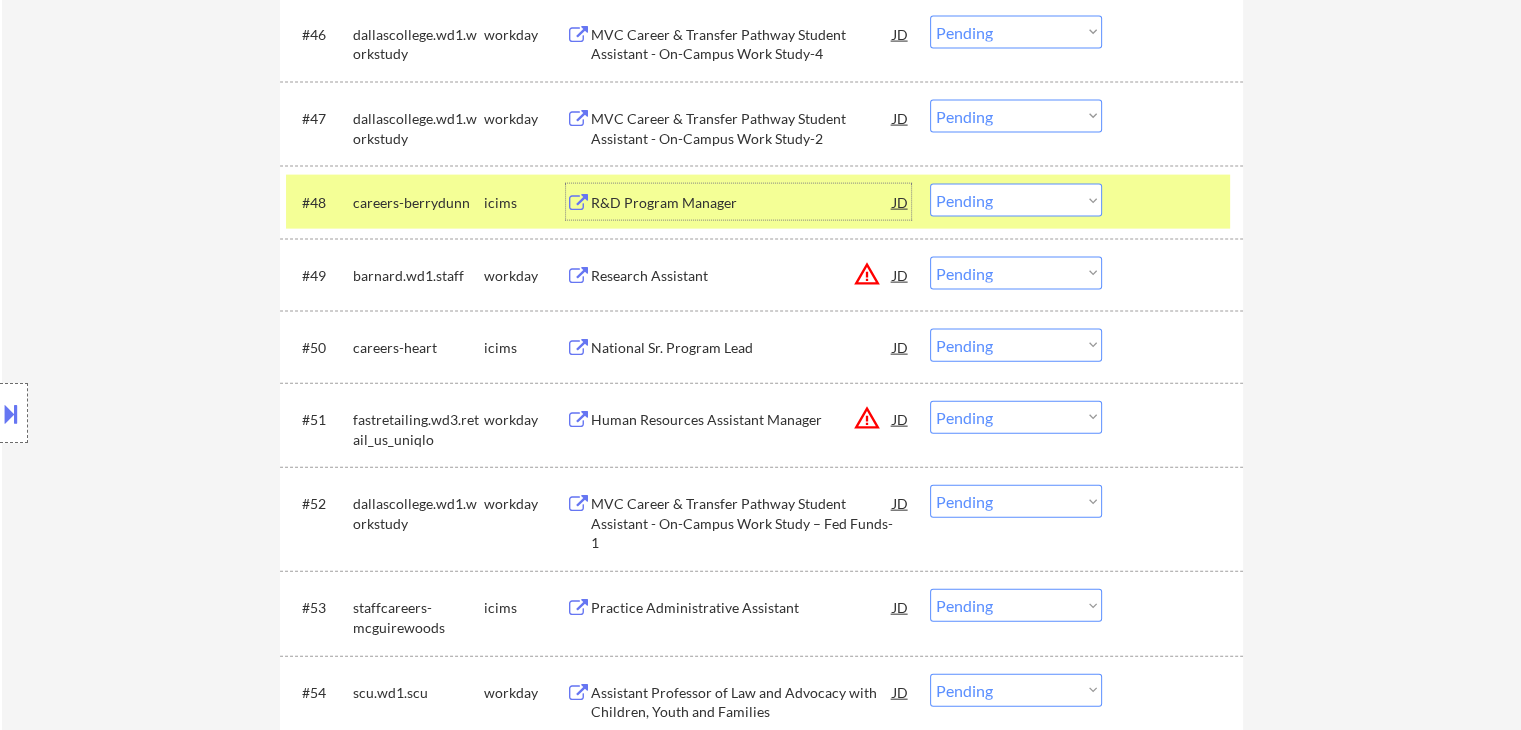 click on "Choose an option... Pending Applied Excluded (Questions) Excluded (Expired) Excluded (Location) Excluded (Bad Match) Excluded (Blocklist) Excluded (Salary) Excluded (Other)" at bounding box center (1016, 200) 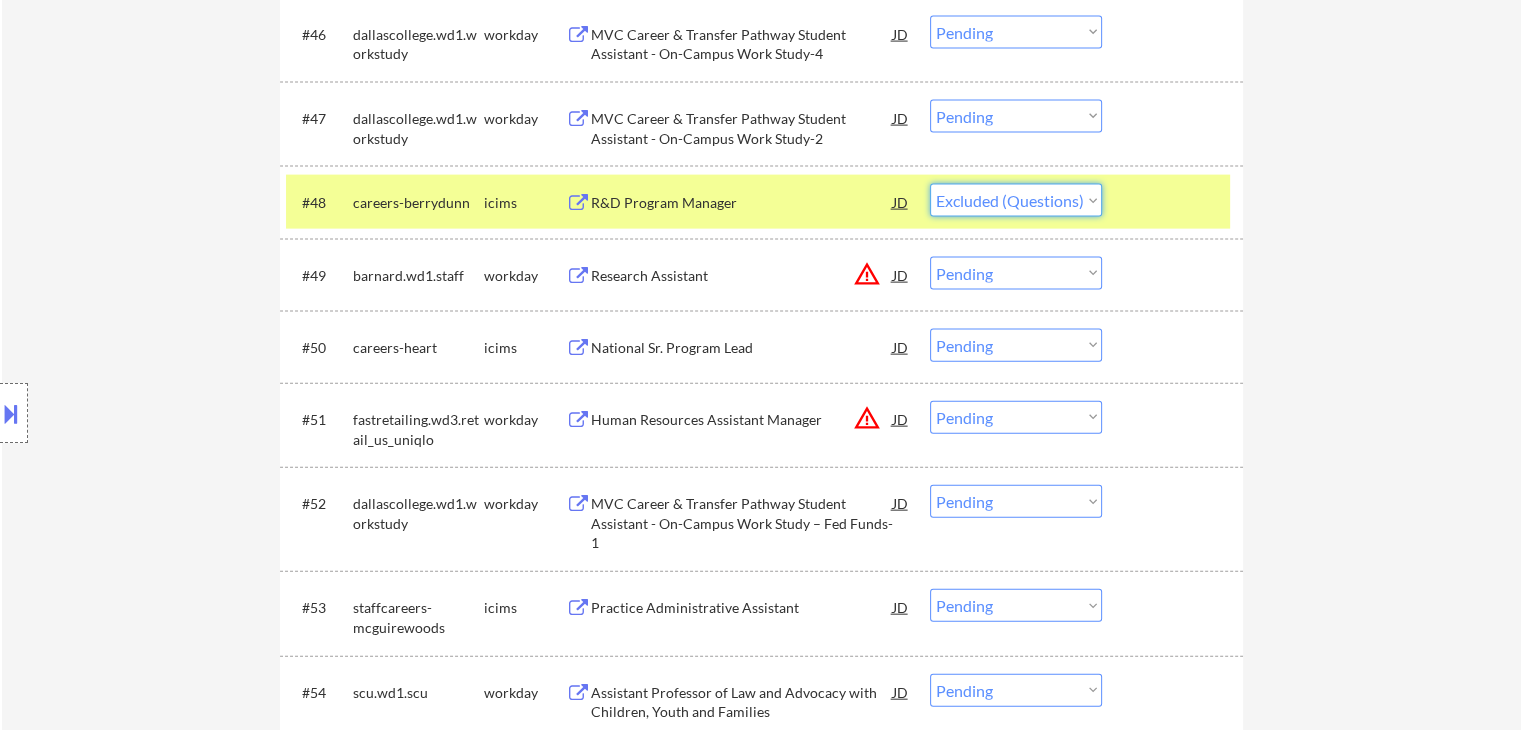 click on "Choose an option... Pending Applied Excluded (Questions) Excluded (Expired) Excluded (Location) Excluded (Bad Match) Excluded (Blocklist) Excluded (Salary) Excluded (Other)" at bounding box center [1016, 200] 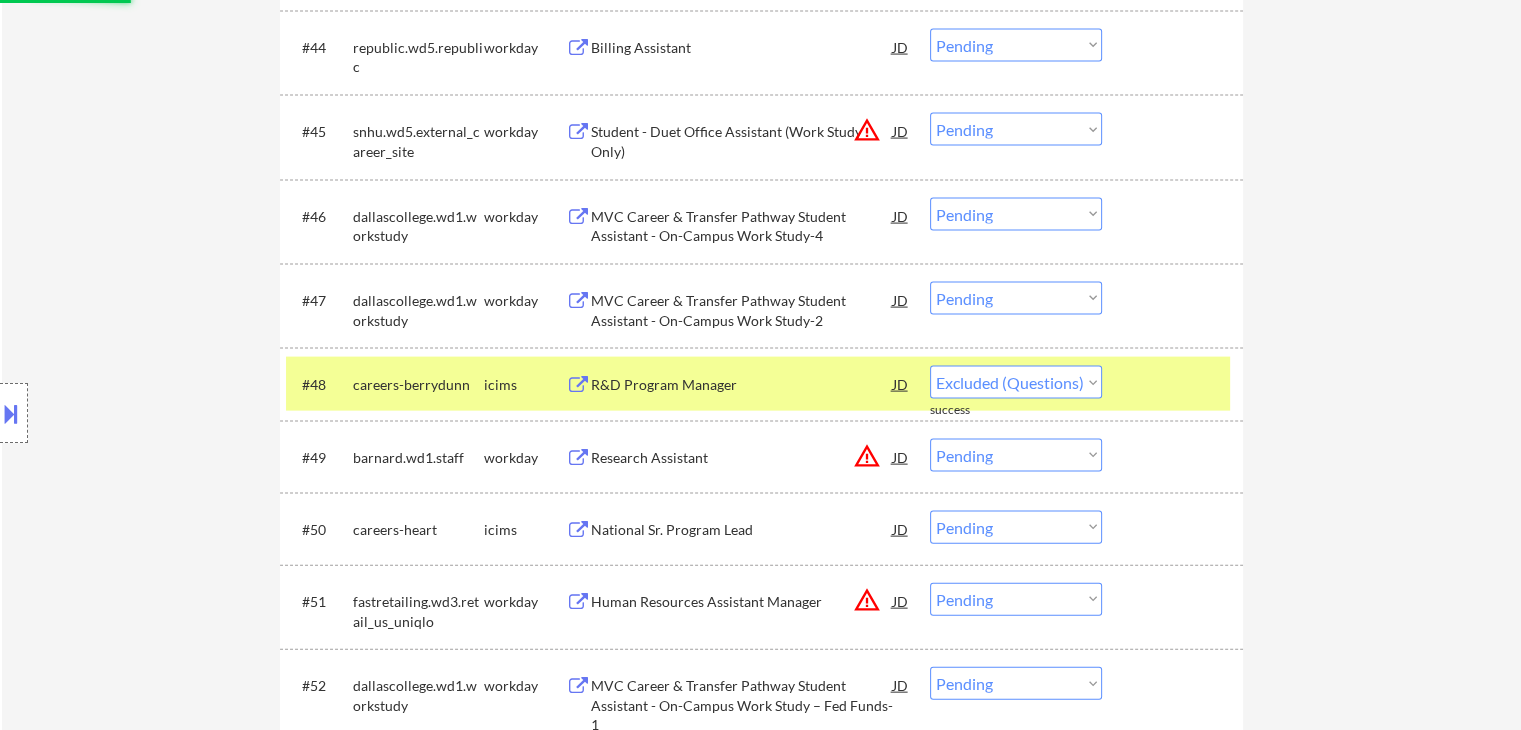 select on ""pending"" 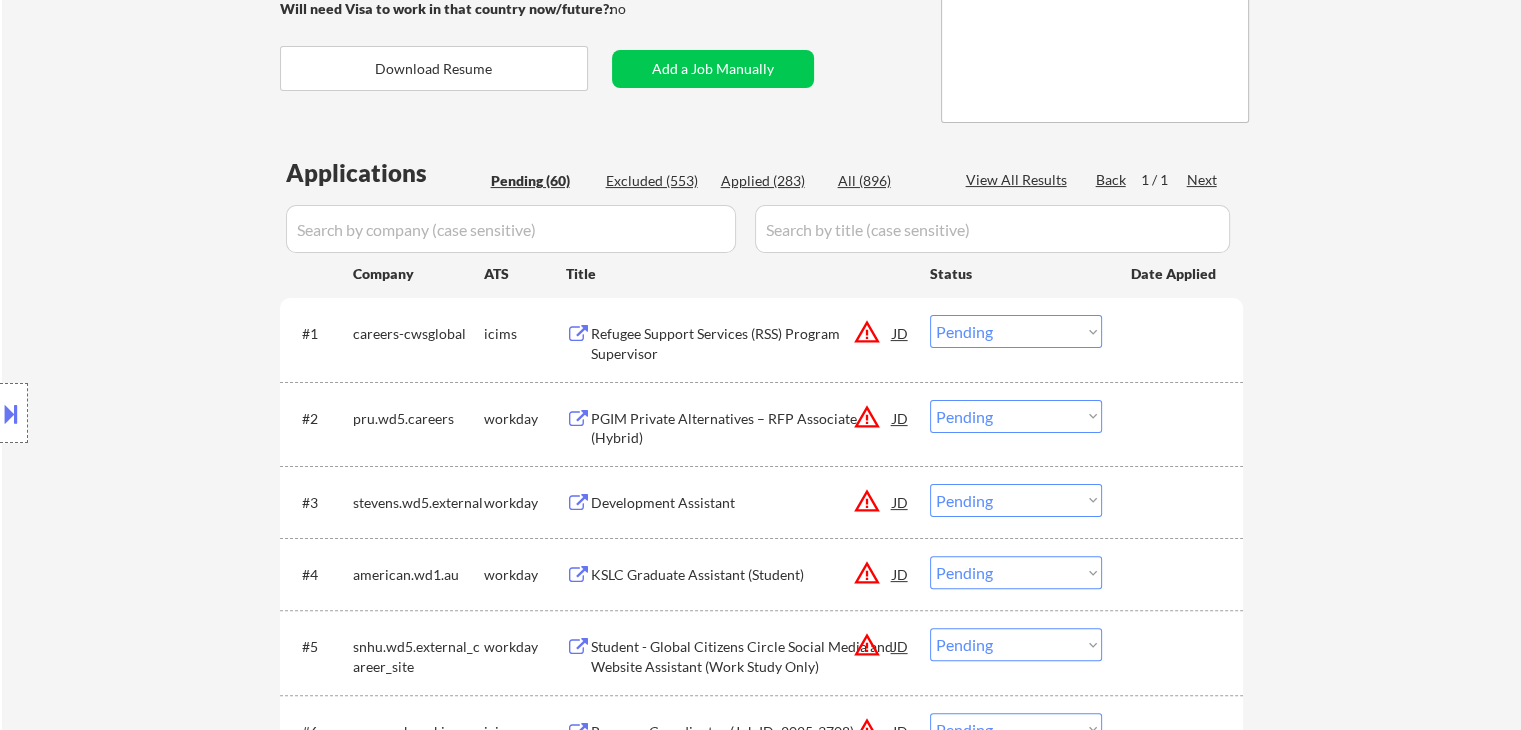 scroll, scrollTop: 500, scrollLeft: 0, axis: vertical 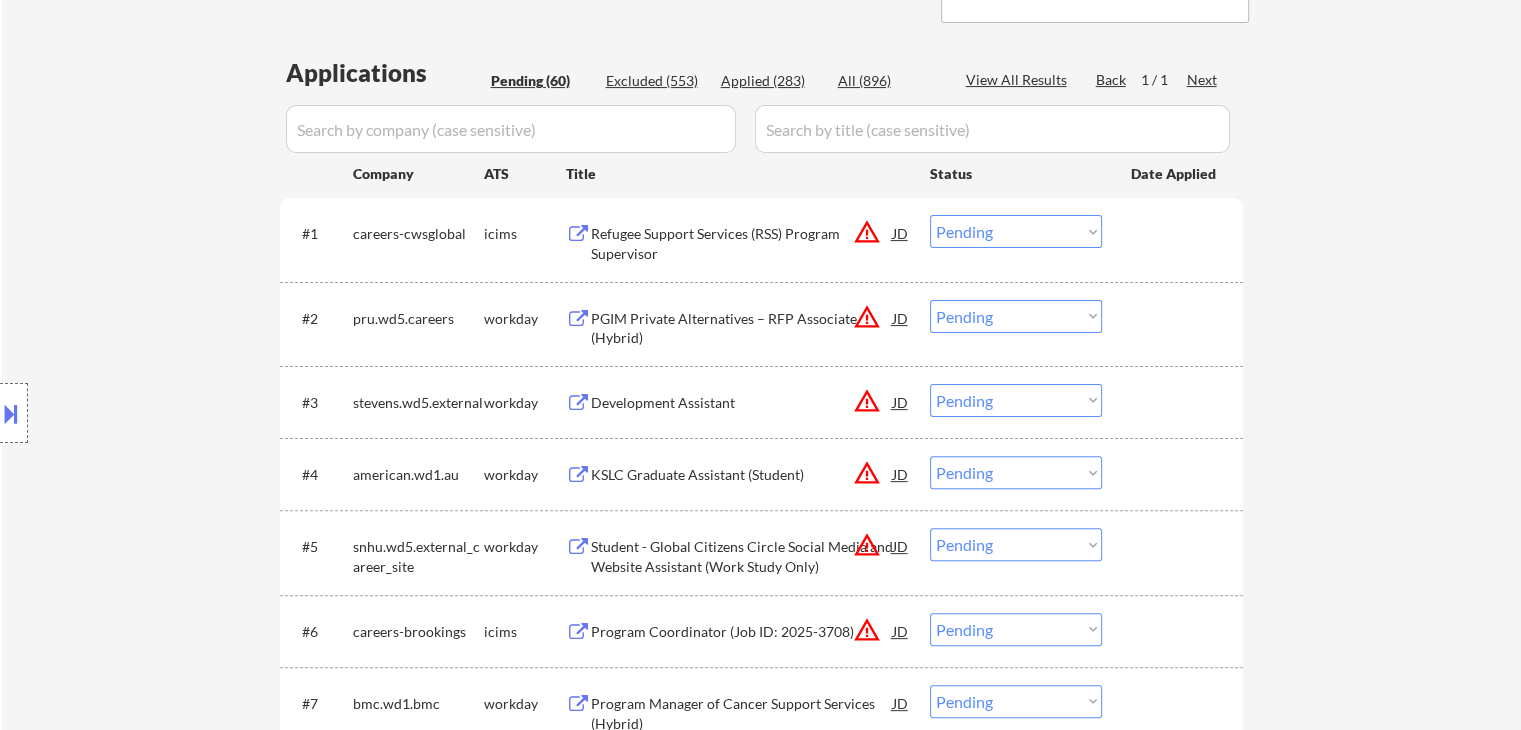 click on "Development Assistant" at bounding box center [742, 403] 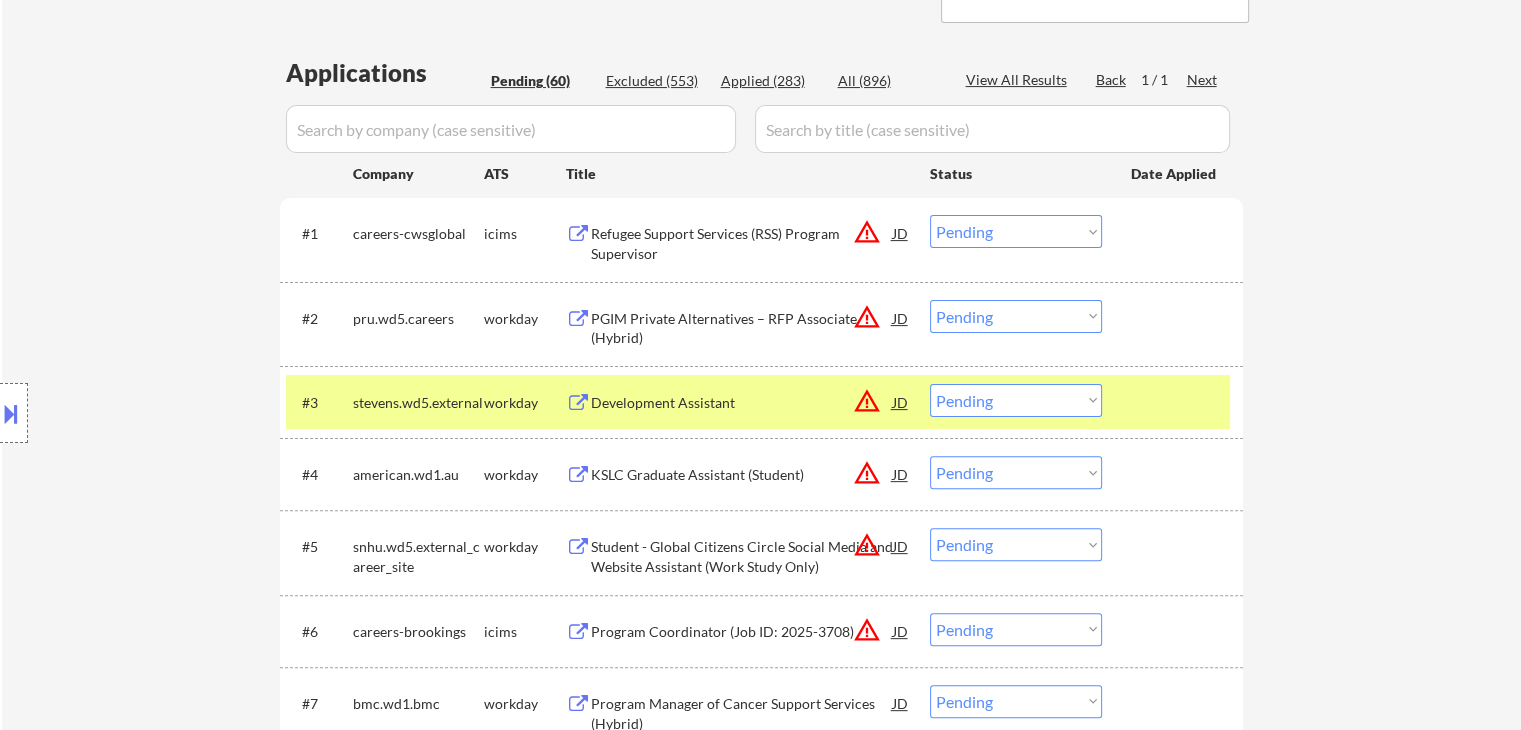 click at bounding box center (11, 413) 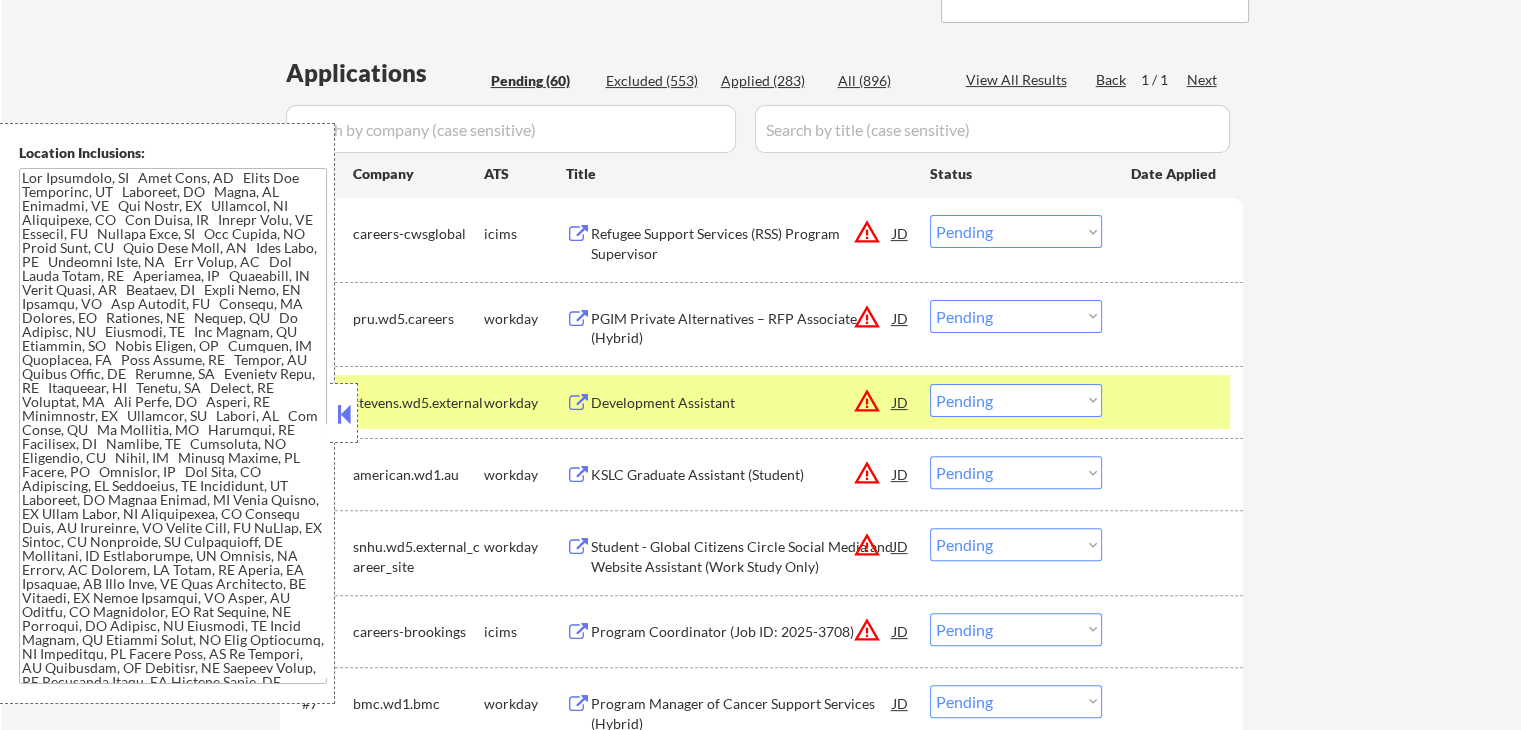scroll, scrollTop: 592, scrollLeft: 0, axis: vertical 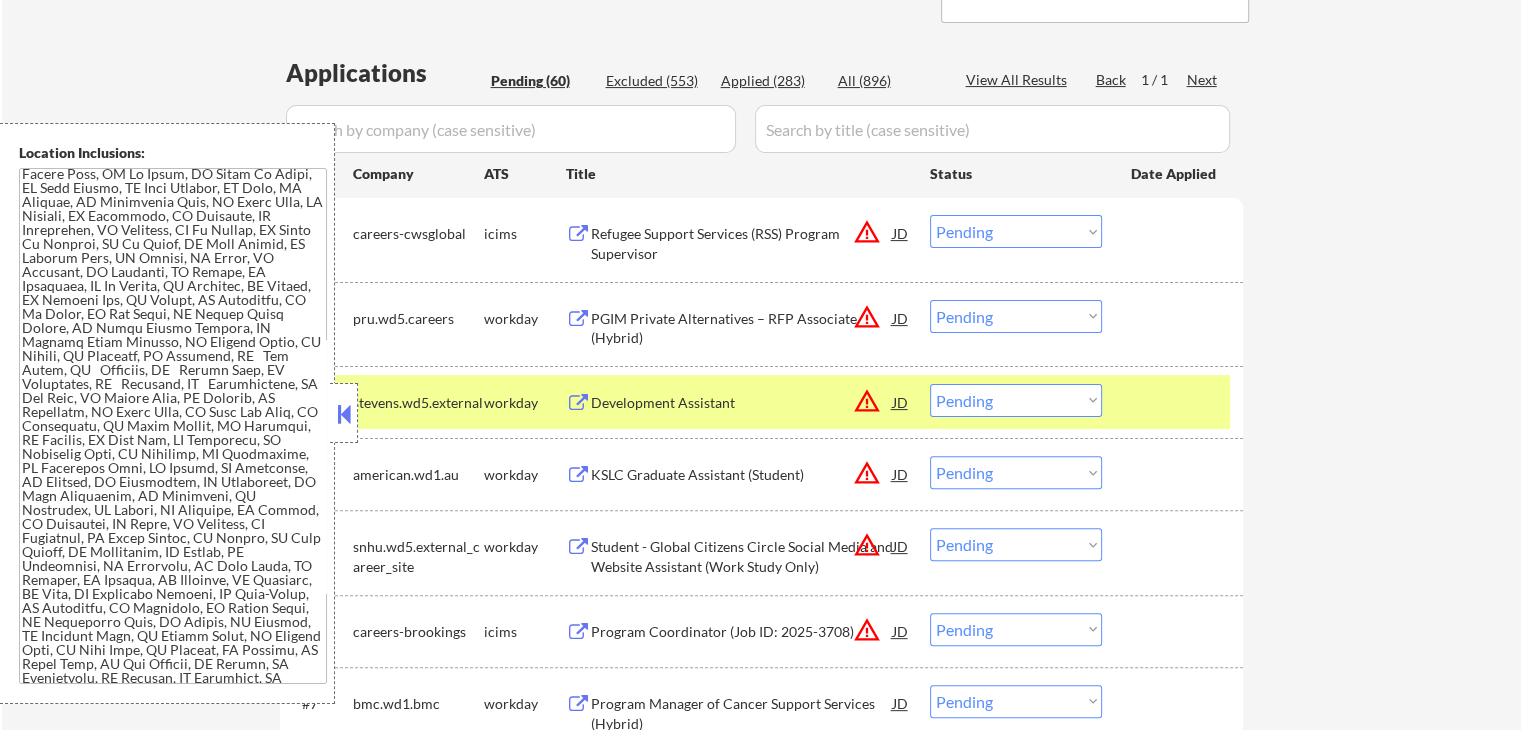 click on "Development Assistant" at bounding box center (742, 403) 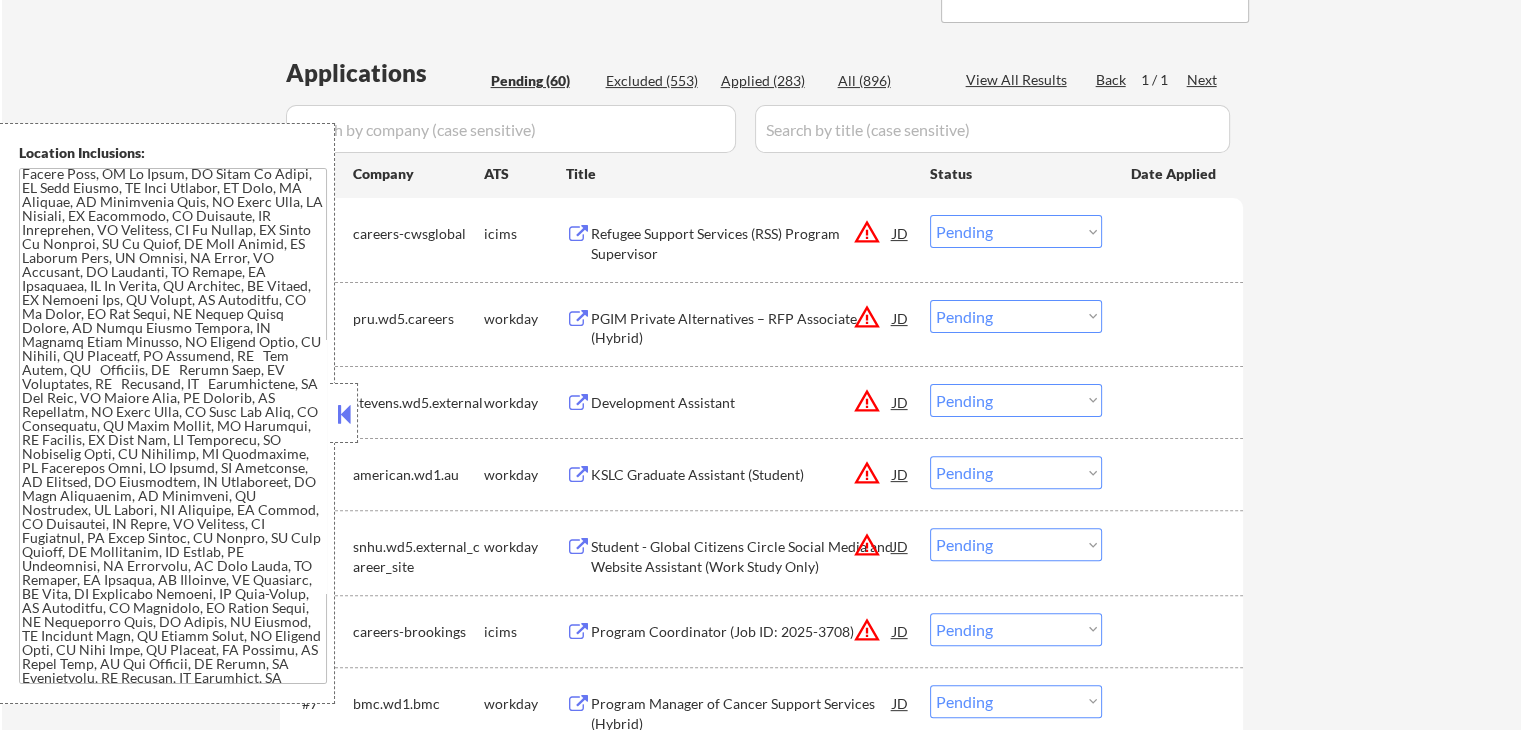 click at bounding box center (344, 414) 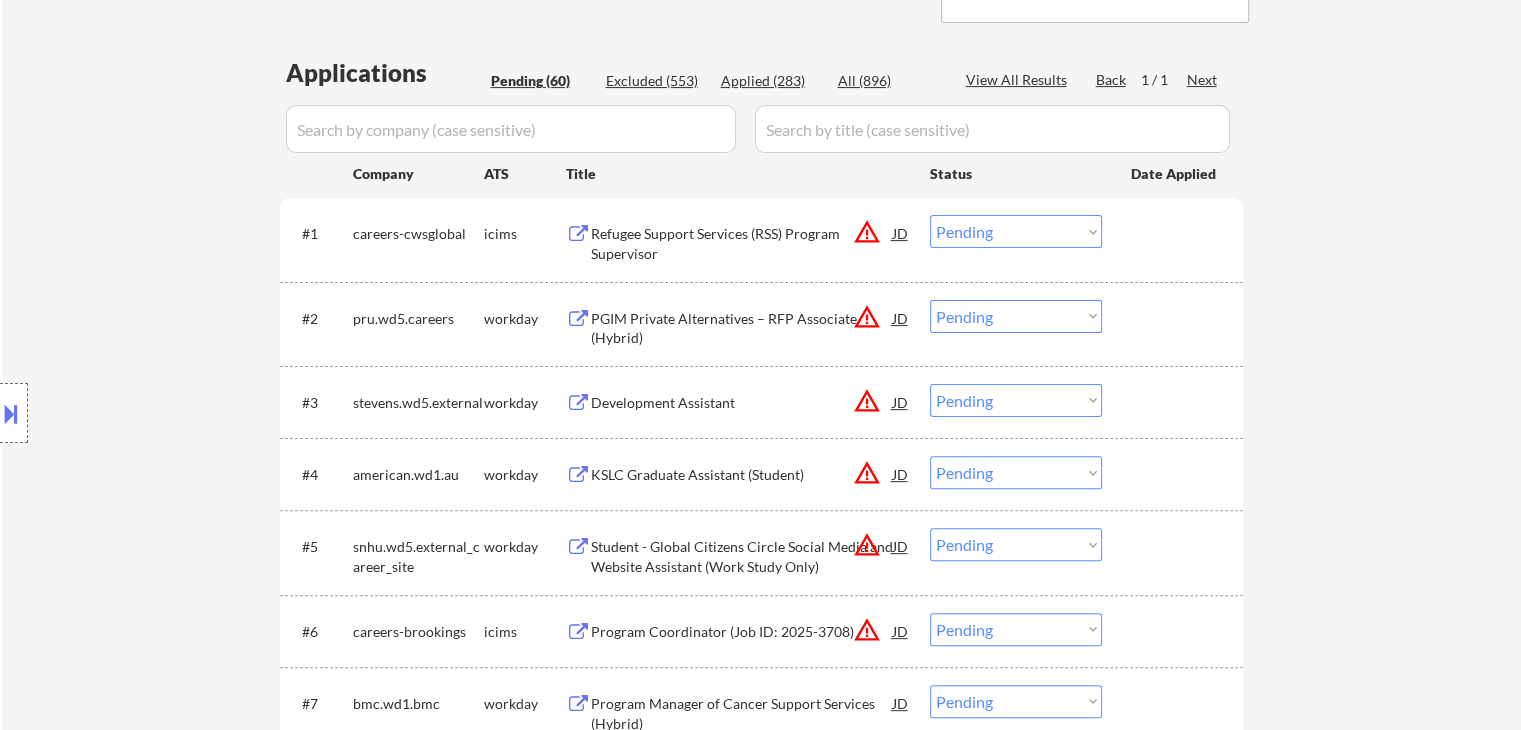 click on "Choose an option... Pending Applied Excluded (Questions) Excluded (Expired) Excluded (Location) Excluded (Bad Match) Excluded (Blocklist) Excluded (Salary) Excluded (Other)" at bounding box center (1016, 400) 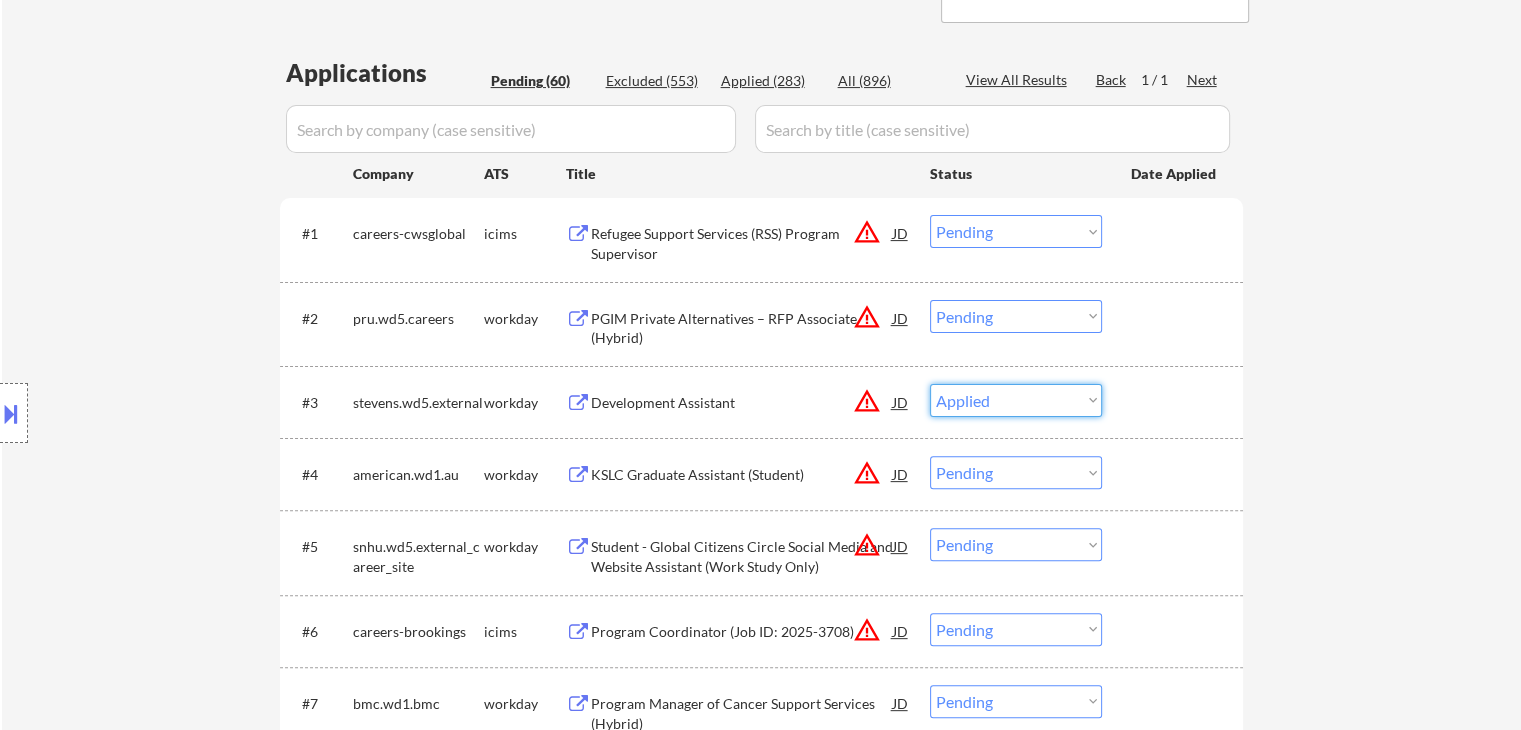 click on "Choose an option... Pending Applied Excluded (Questions) Excluded (Expired) Excluded (Location) Excluded (Bad Match) Excluded (Blocklist) Excluded (Salary) Excluded (Other)" at bounding box center [1016, 400] 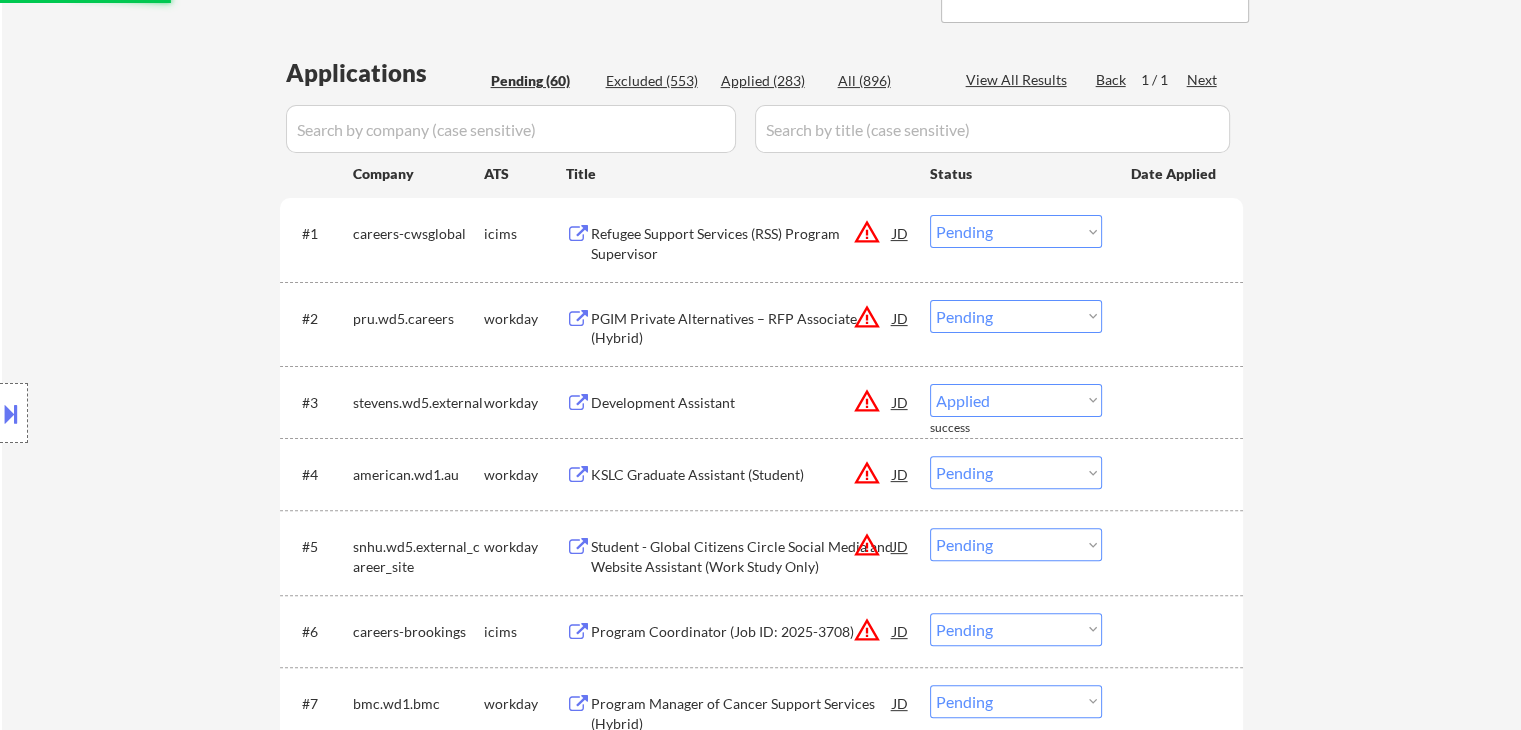 select on ""pending"" 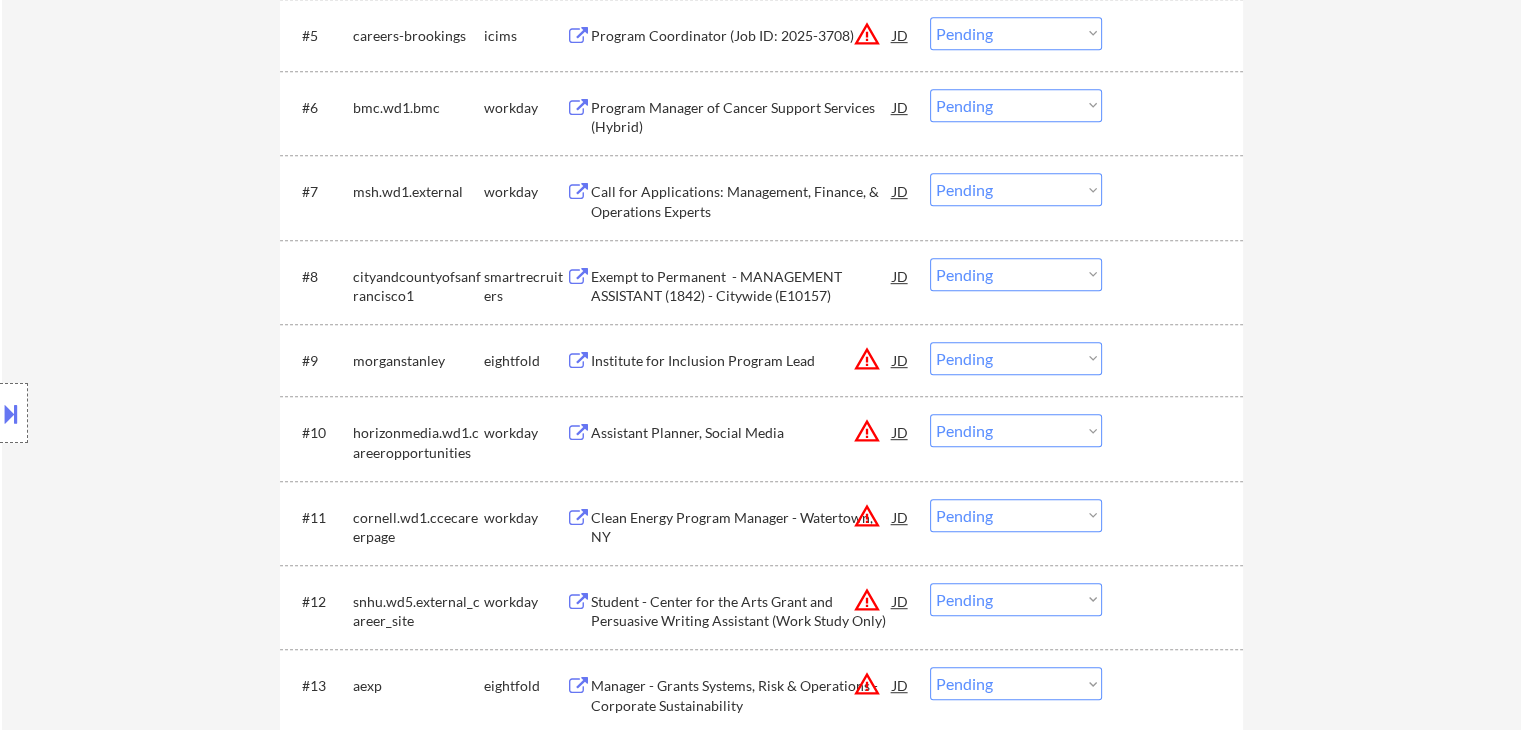 scroll, scrollTop: 1100, scrollLeft: 0, axis: vertical 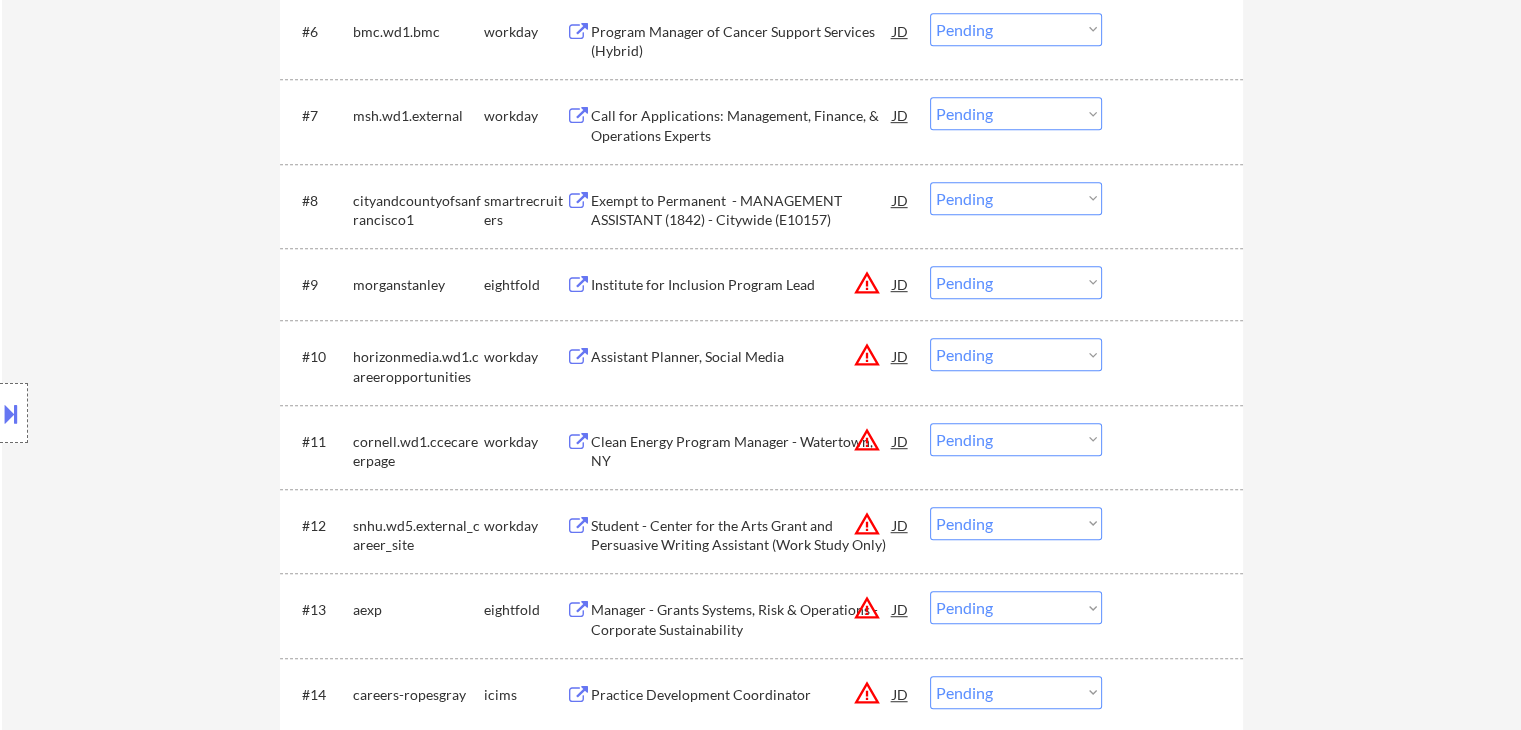 click on "Assistant Planner, Social Media" at bounding box center [742, 357] 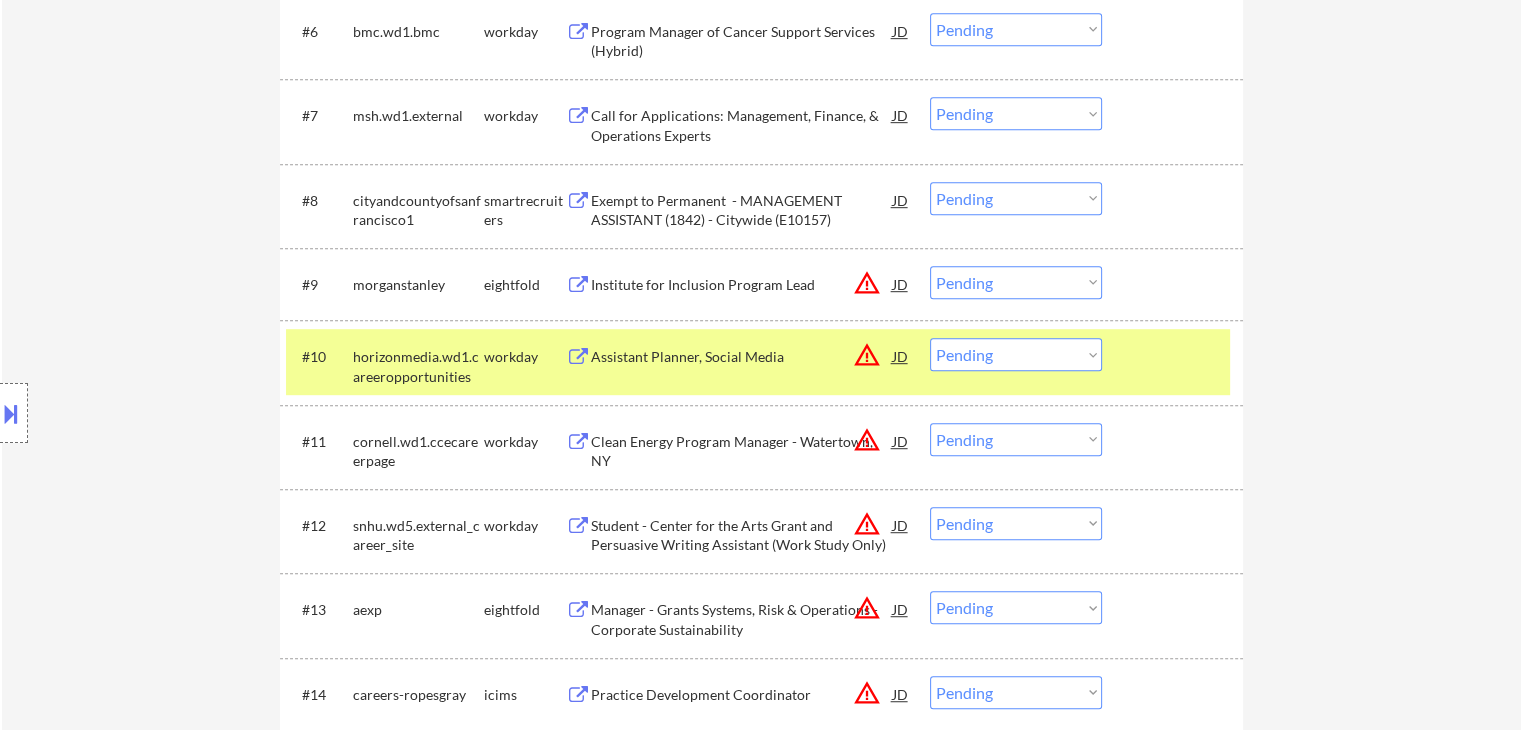 click at bounding box center [11, 413] 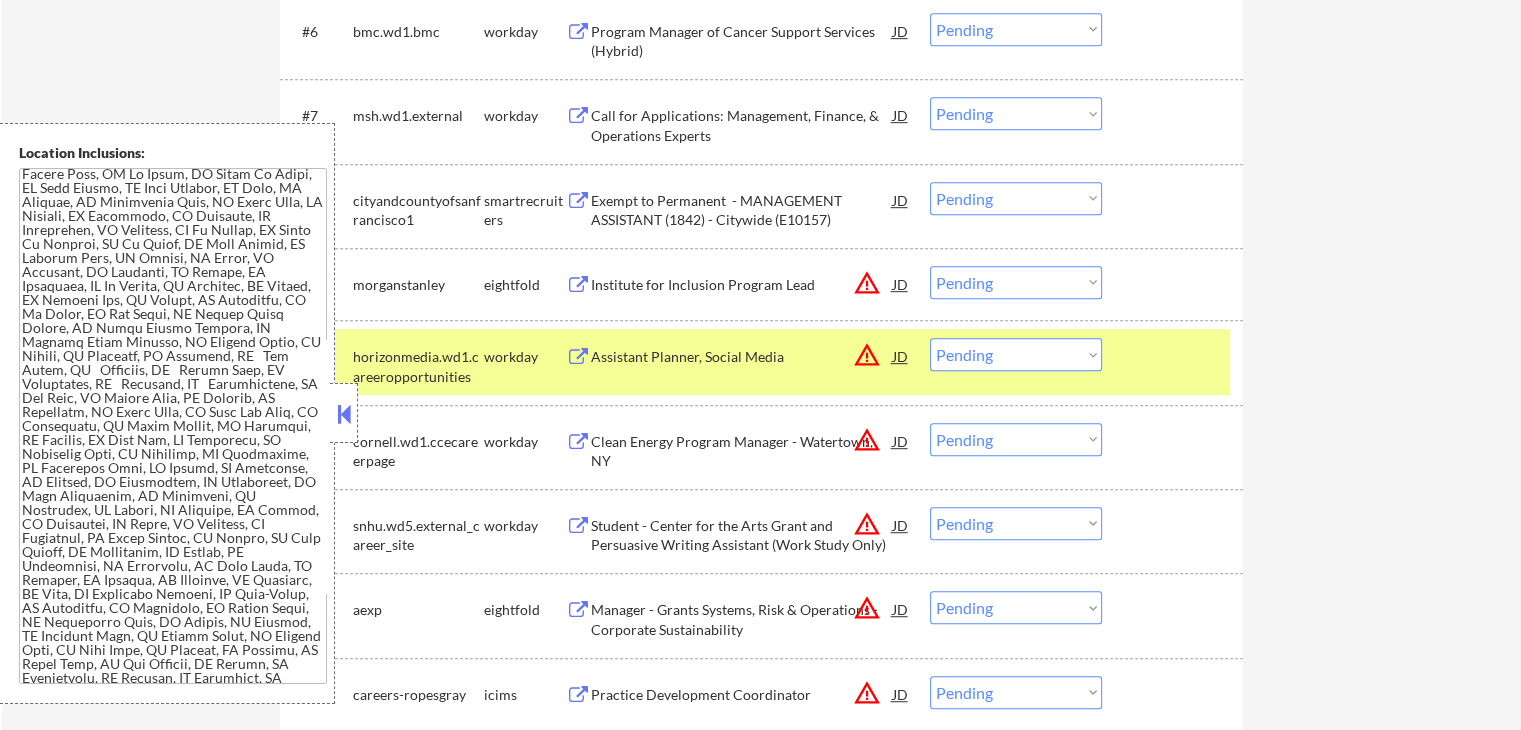 click at bounding box center [344, 414] 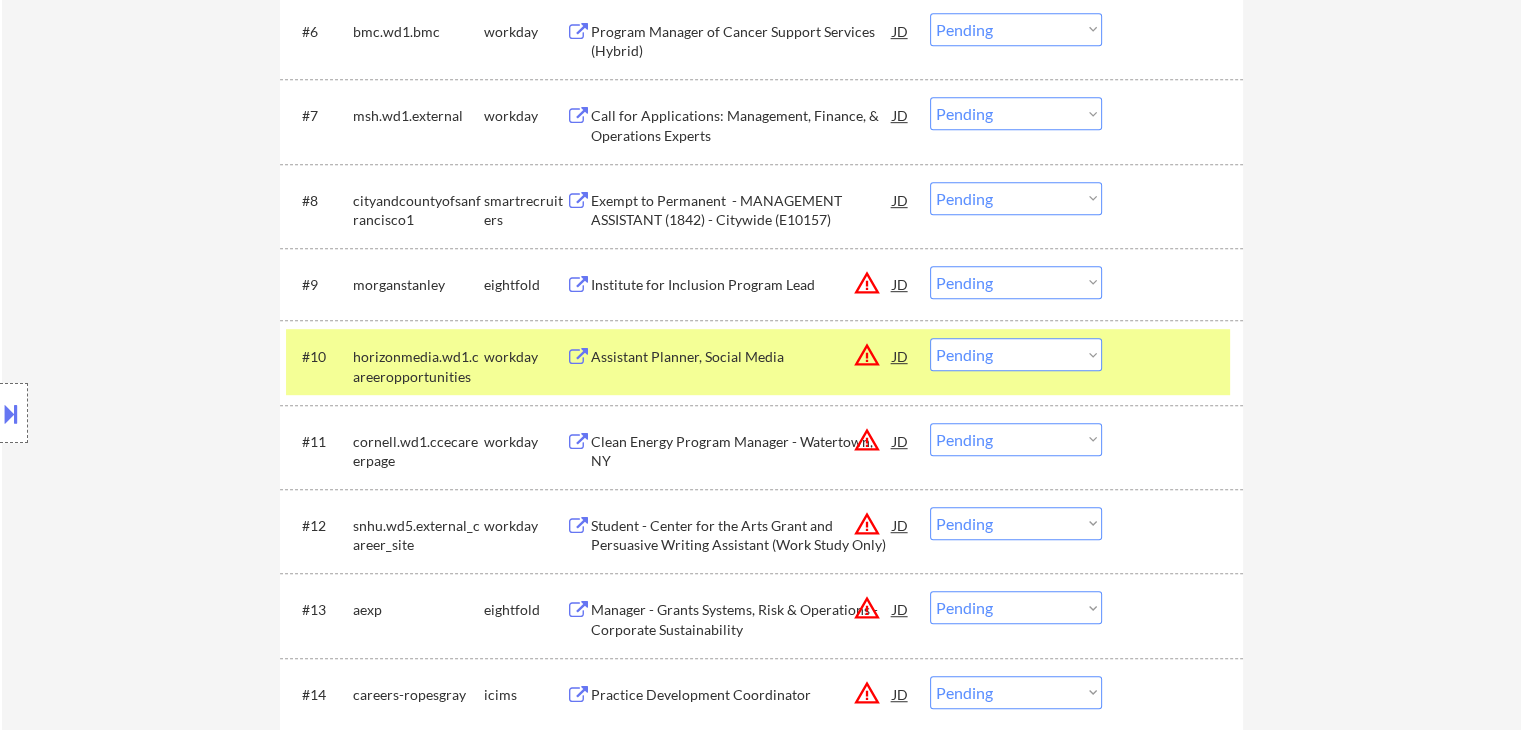 click on "Choose an option... Pending Applied Excluded (Questions) Excluded (Expired) Excluded (Location) Excluded (Bad Match) Excluded (Blocklist) Excluded (Salary) Excluded (Other)" at bounding box center [1016, 354] 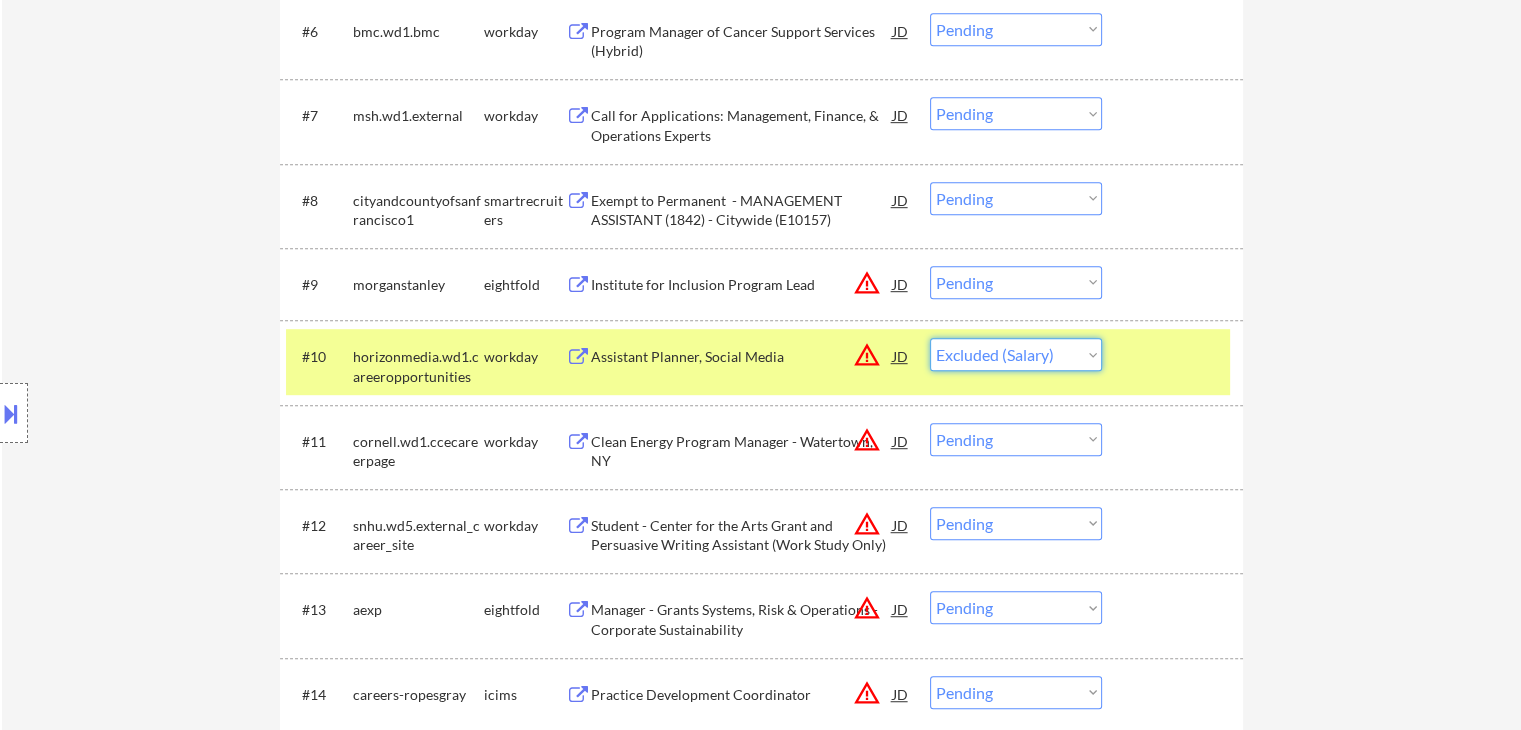 click on "Choose an option... Pending Applied Excluded (Questions) Excluded (Expired) Excluded (Location) Excluded (Bad Match) Excluded (Blocklist) Excluded (Salary) Excluded (Other)" at bounding box center (1016, 354) 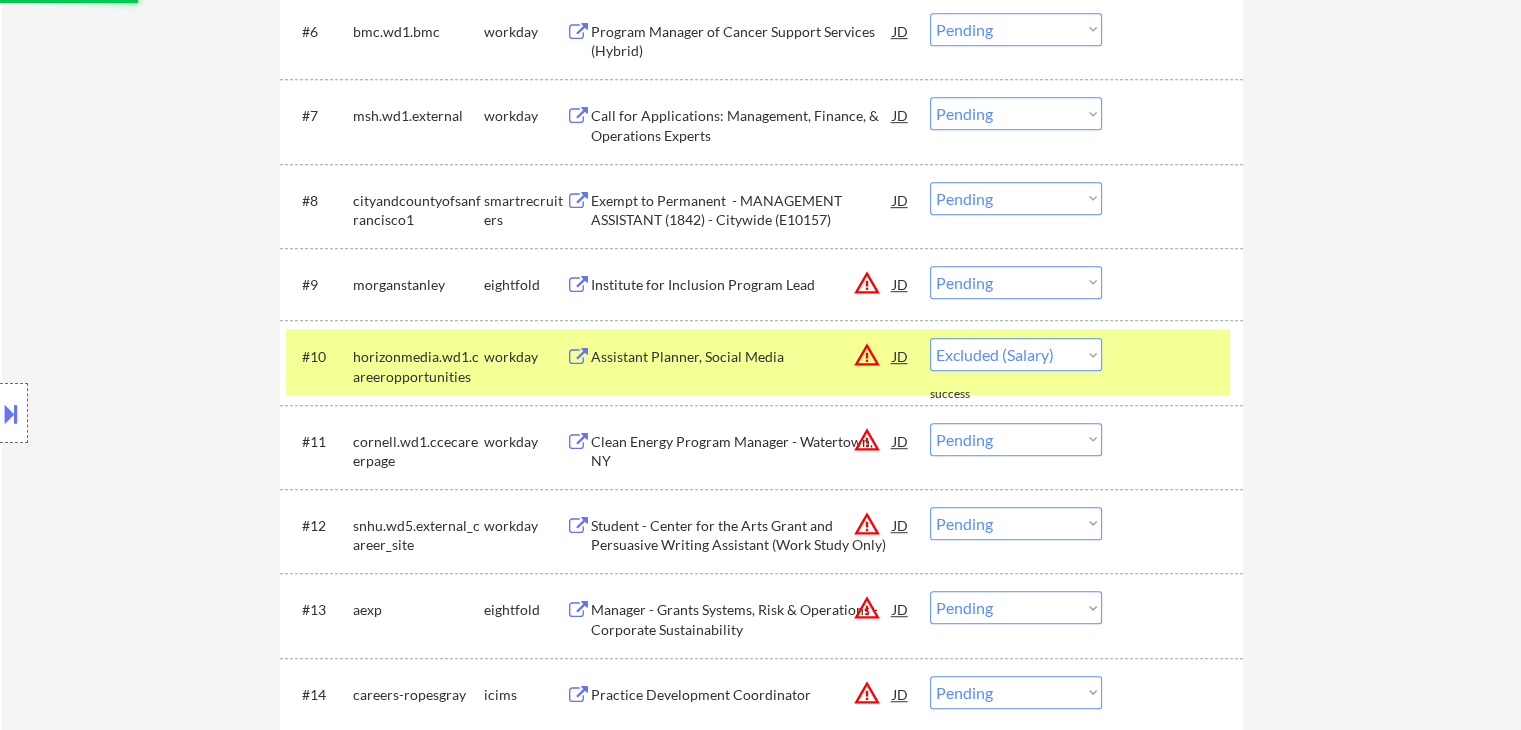 select on ""pending"" 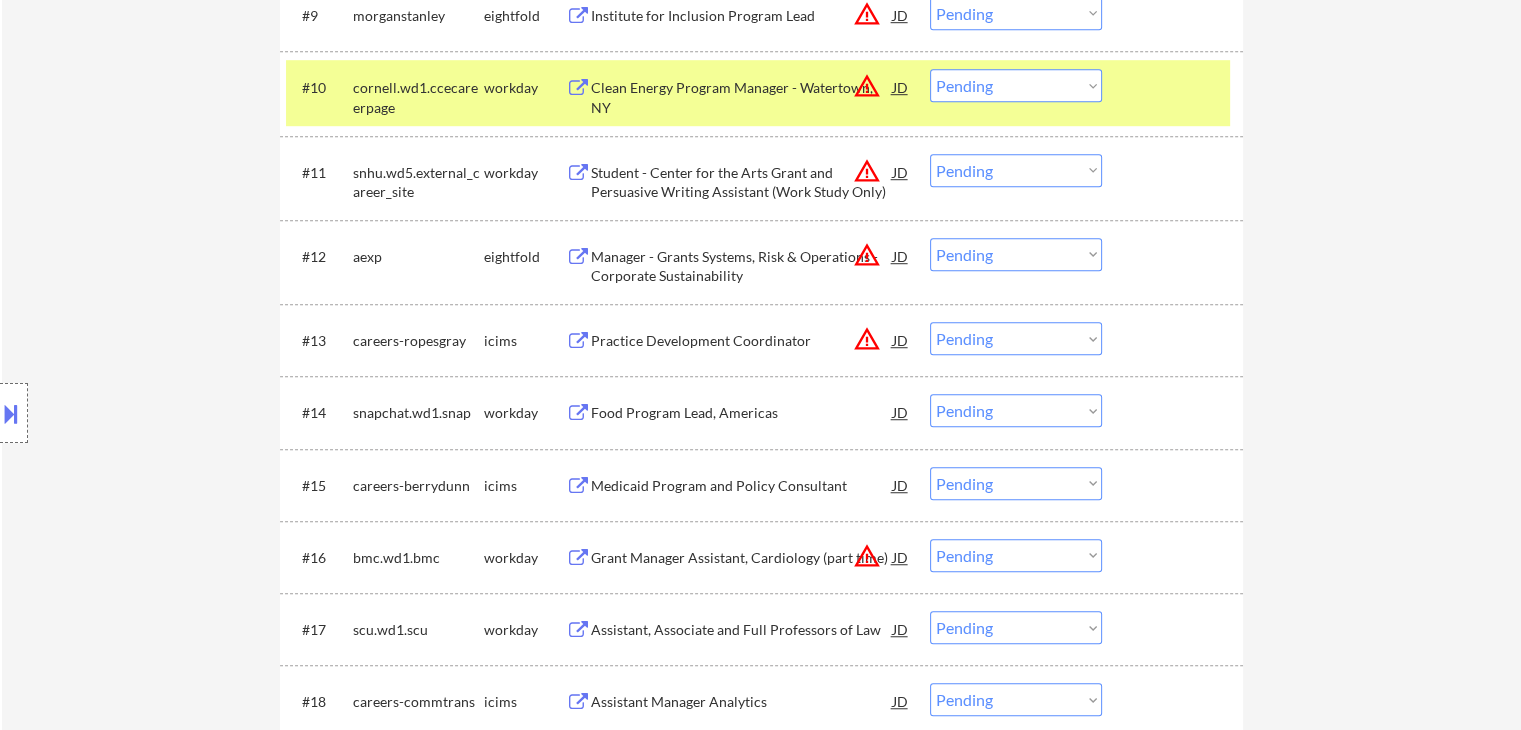 scroll, scrollTop: 1400, scrollLeft: 0, axis: vertical 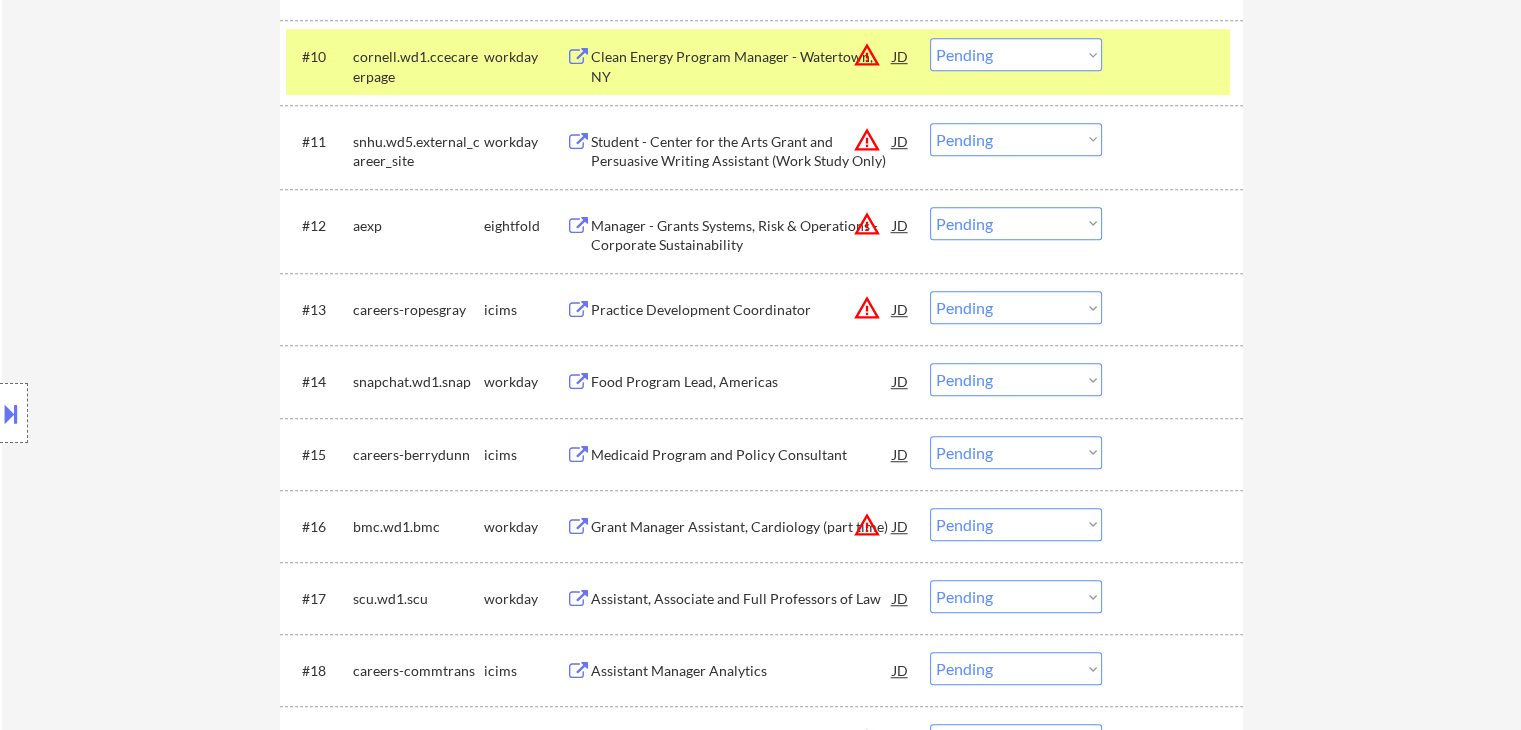 click on "Food Program Lead, Americas" at bounding box center [742, 382] 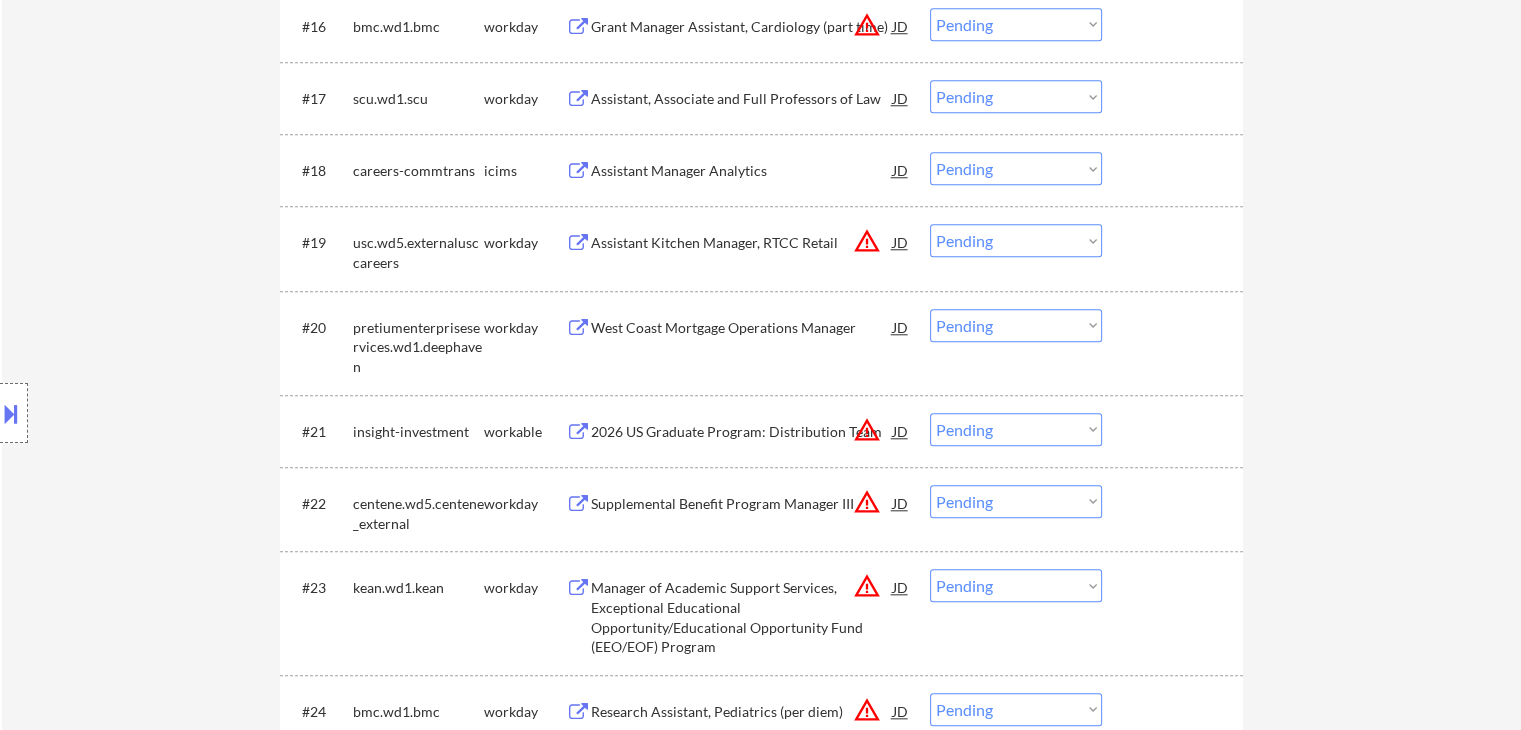 scroll, scrollTop: 2000, scrollLeft: 0, axis: vertical 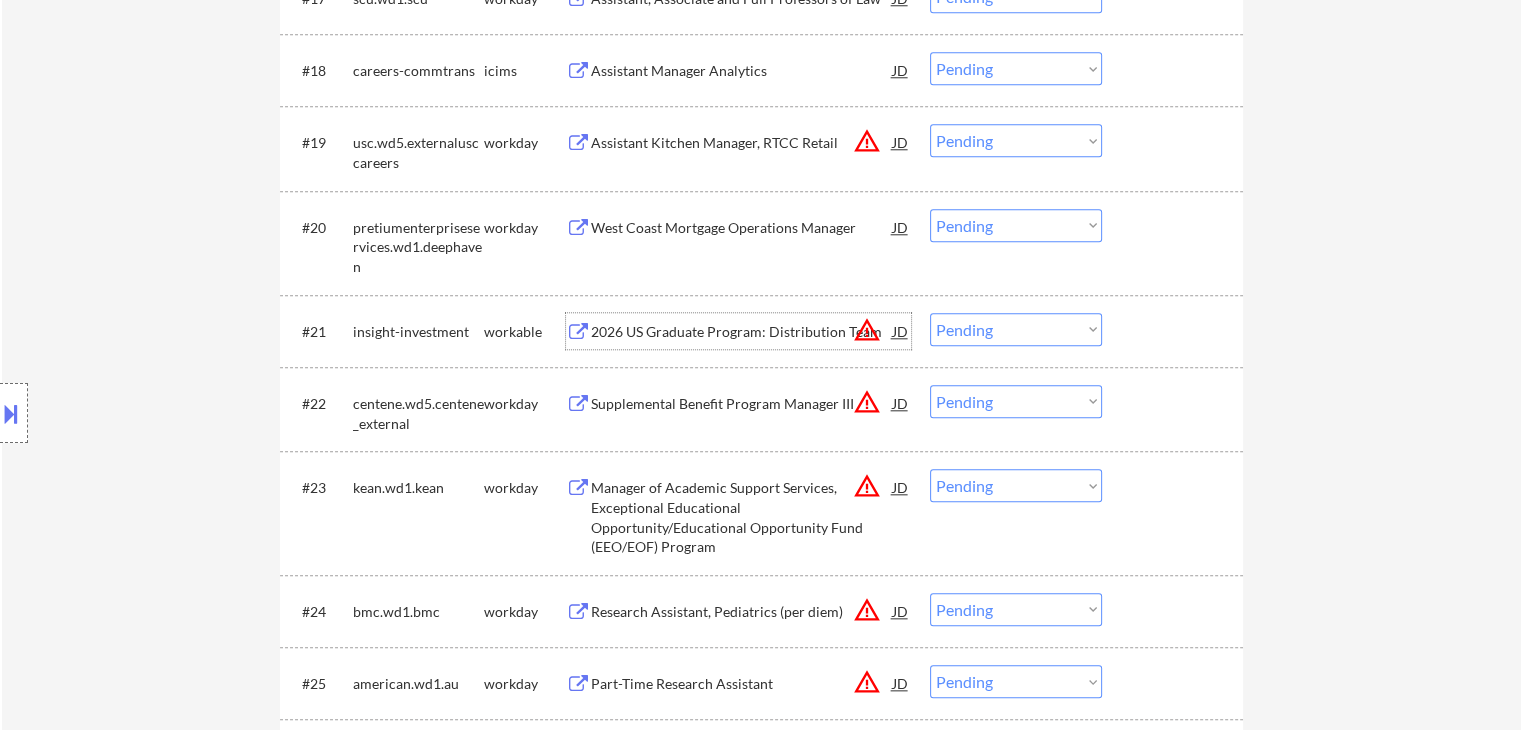 click on "2026 US Graduate Program: Distribution Team" at bounding box center (742, 332) 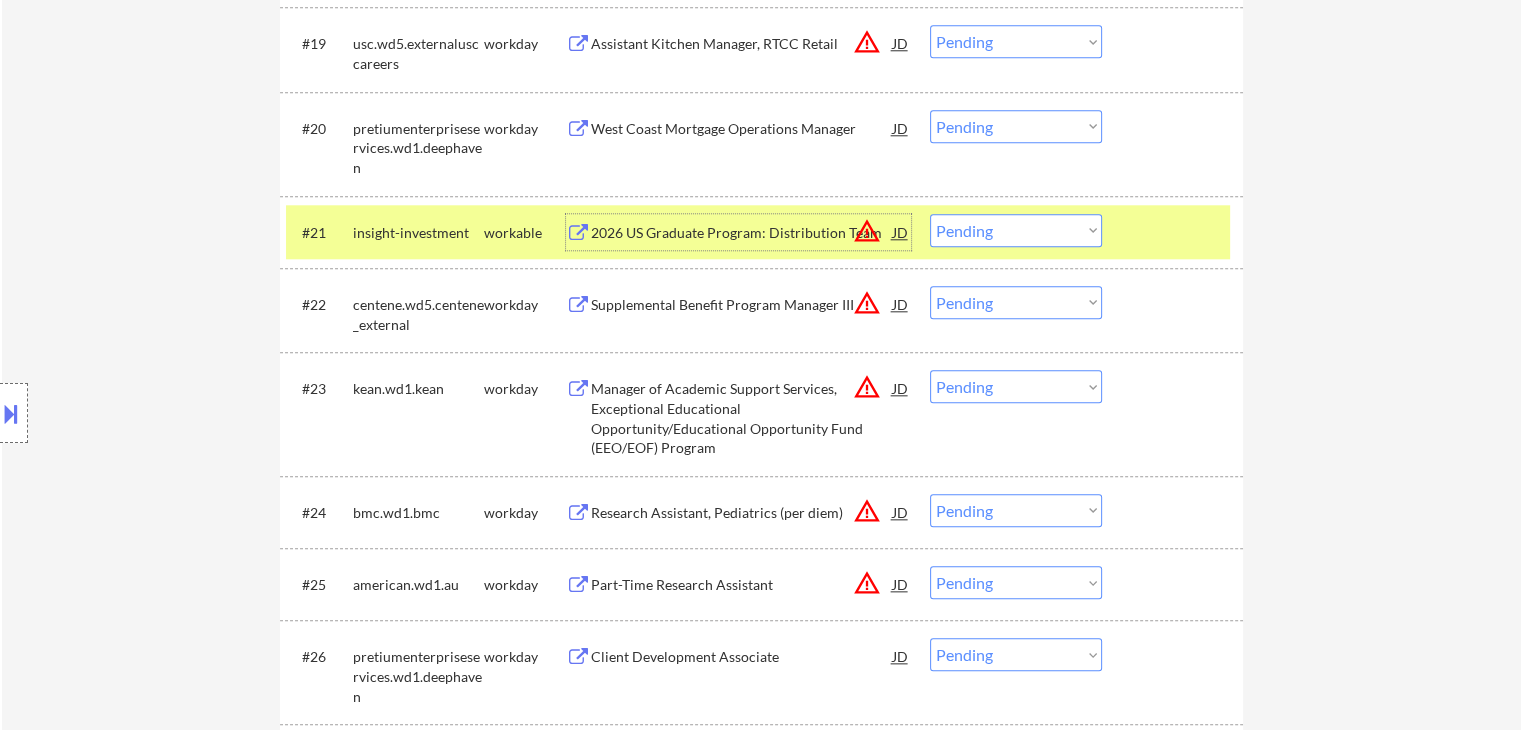 scroll, scrollTop: 2100, scrollLeft: 0, axis: vertical 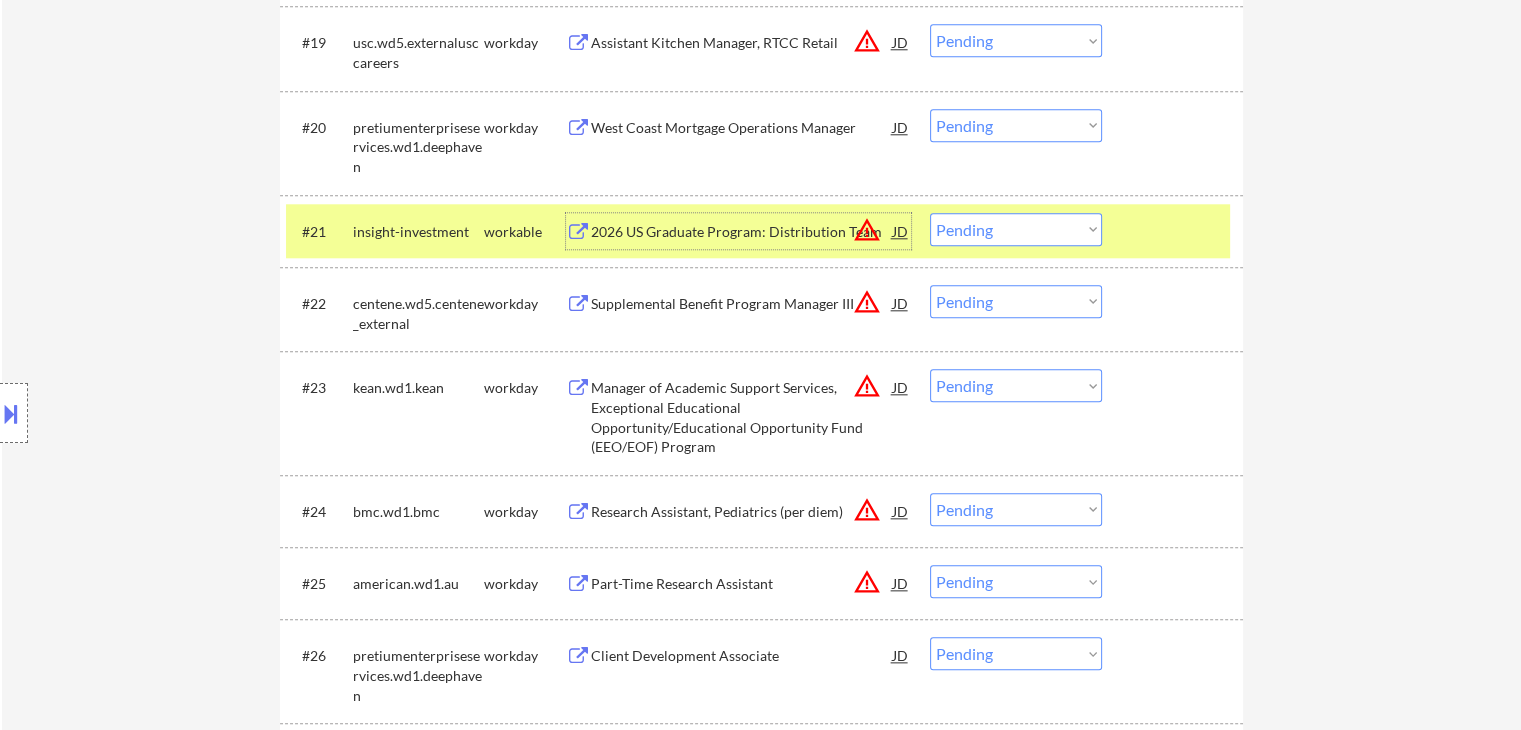 click on "Choose an option... Pending Applied Excluded (Questions) Excluded (Expired) Excluded (Location) Excluded (Bad Match) Excluded (Blocklist) Excluded (Salary) Excluded (Other)" at bounding box center (1016, 229) 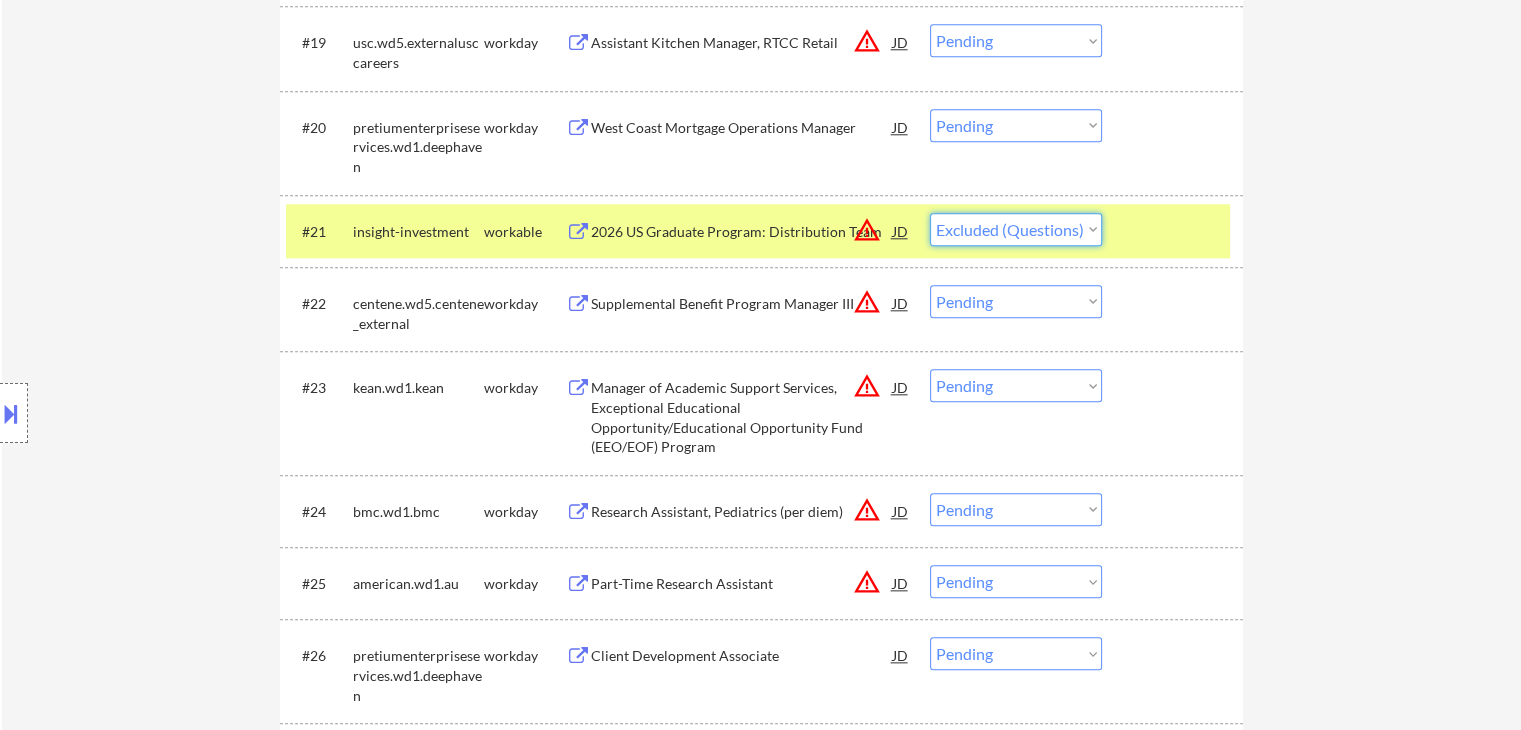 click on "Choose an option... Pending Applied Excluded (Questions) Excluded (Expired) Excluded (Location) Excluded (Bad Match) Excluded (Blocklist) Excluded (Salary) Excluded (Other)" at bounding box center (1016, 229) 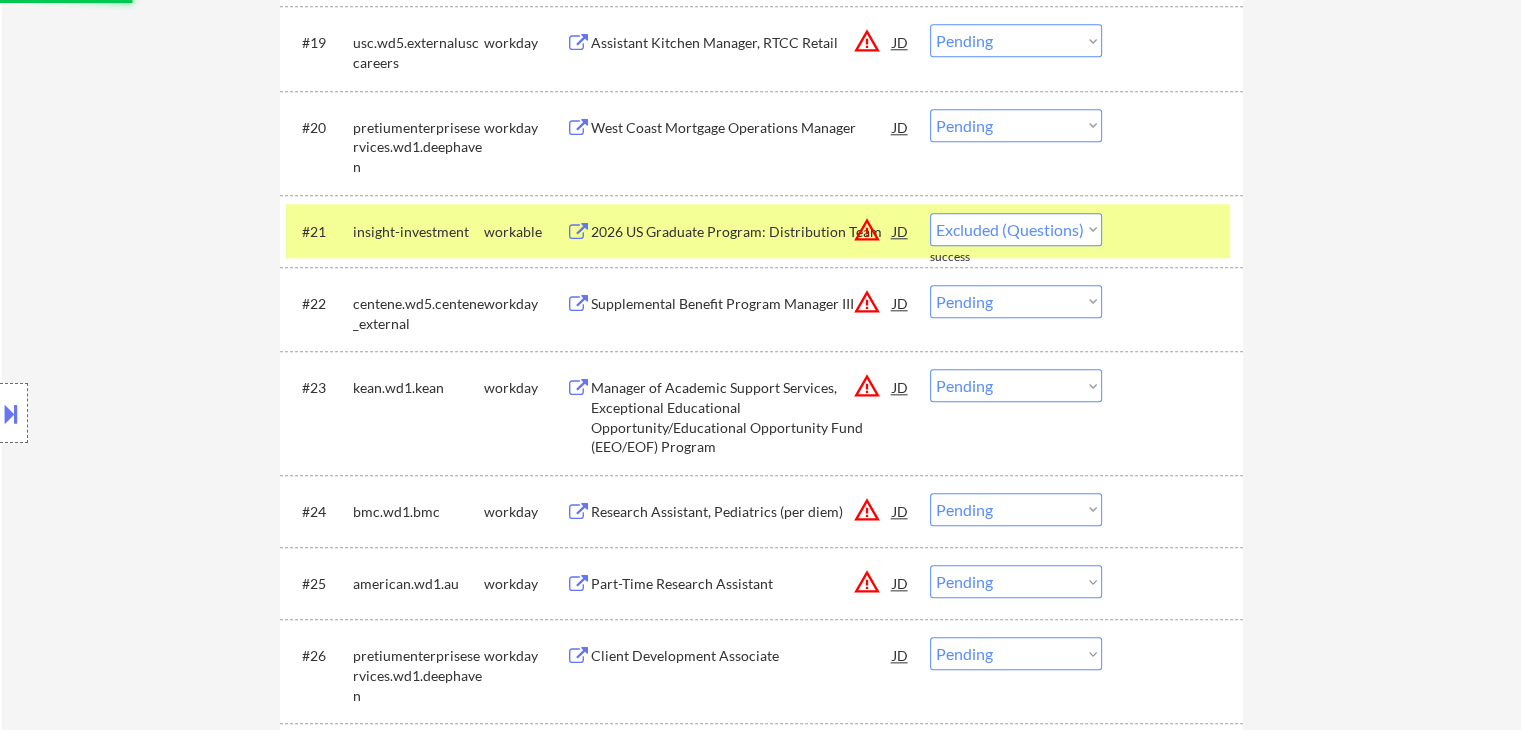 select on ""pending"" 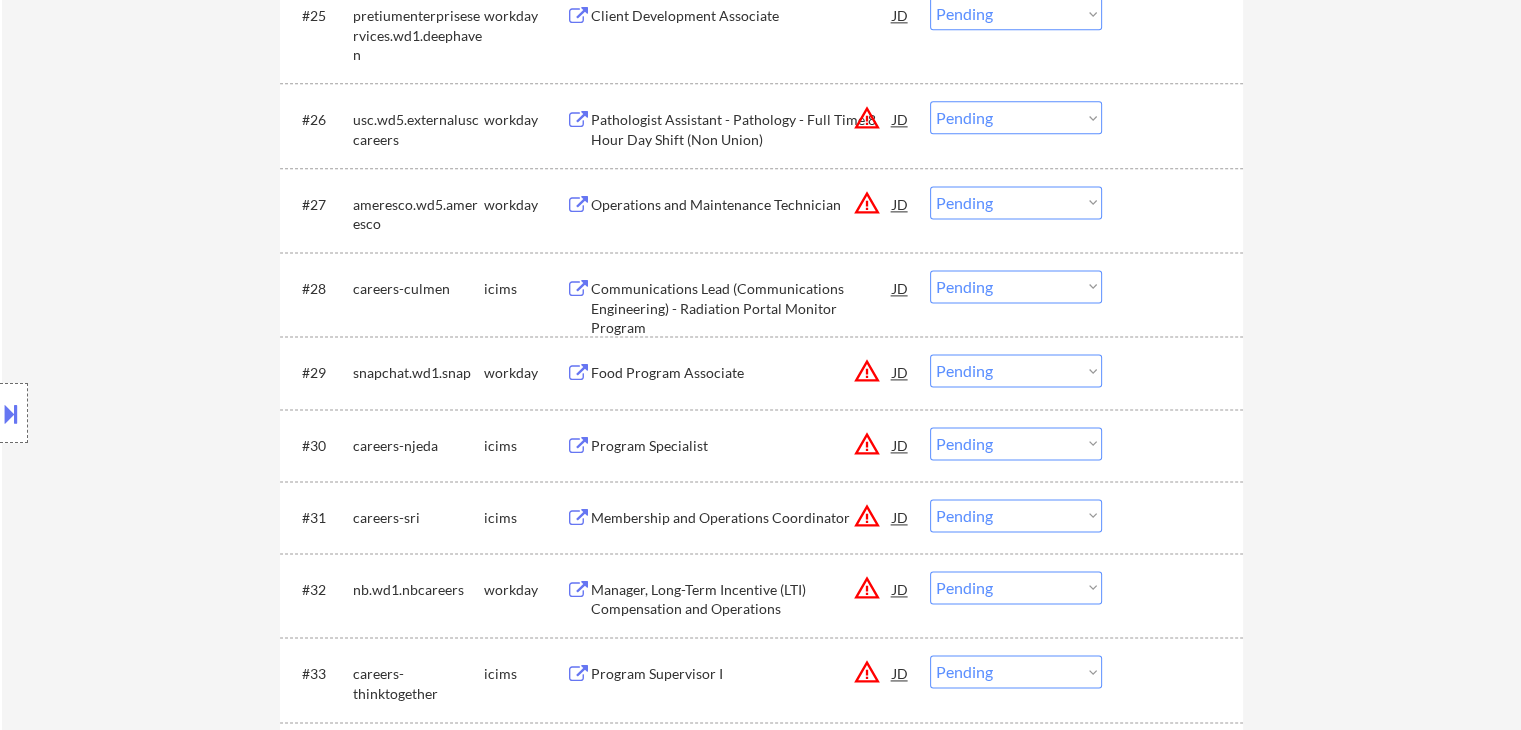 scroll, scrollTop: 2700, scrollLeft: 0, axis: vertical 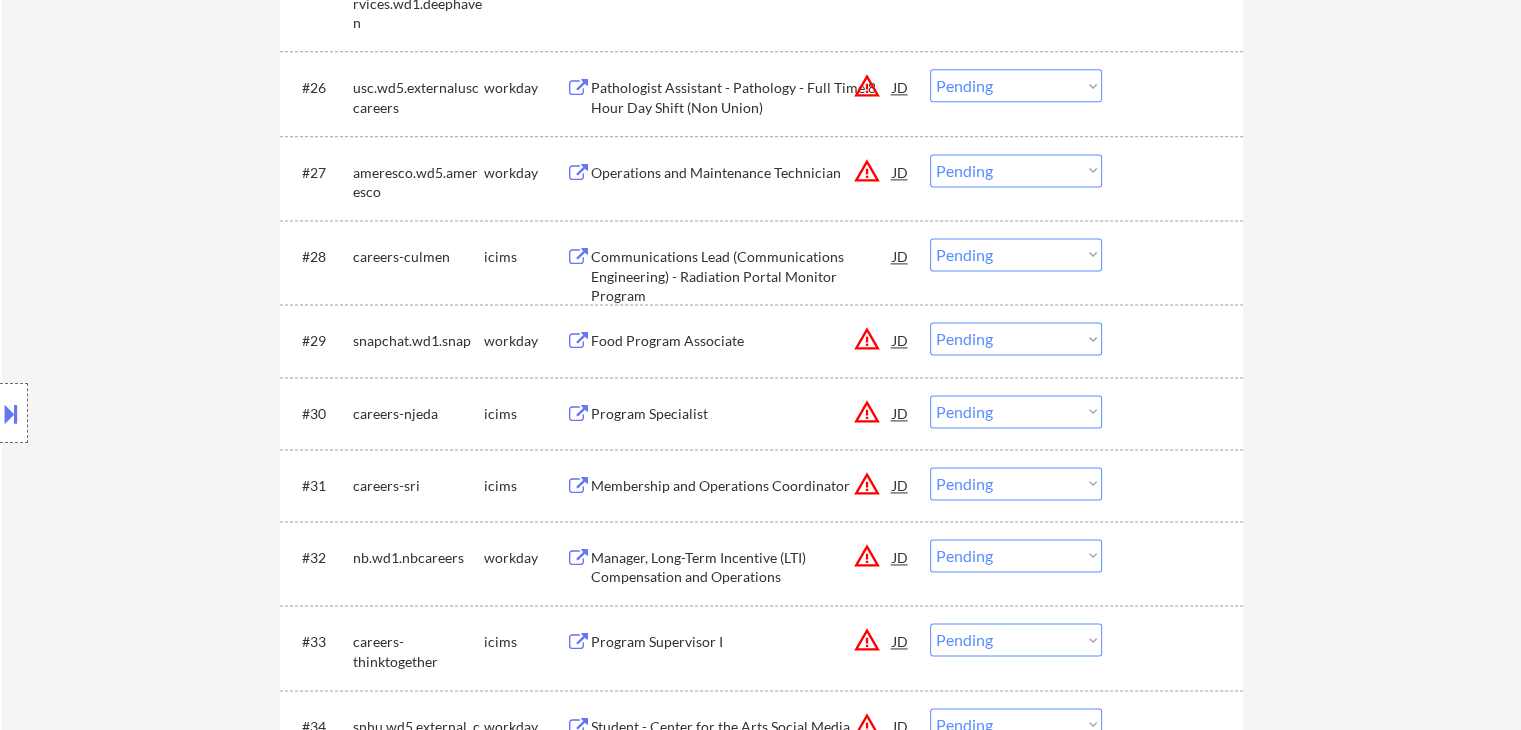 click on "Program Specialist" at bounding box center (742, 414) 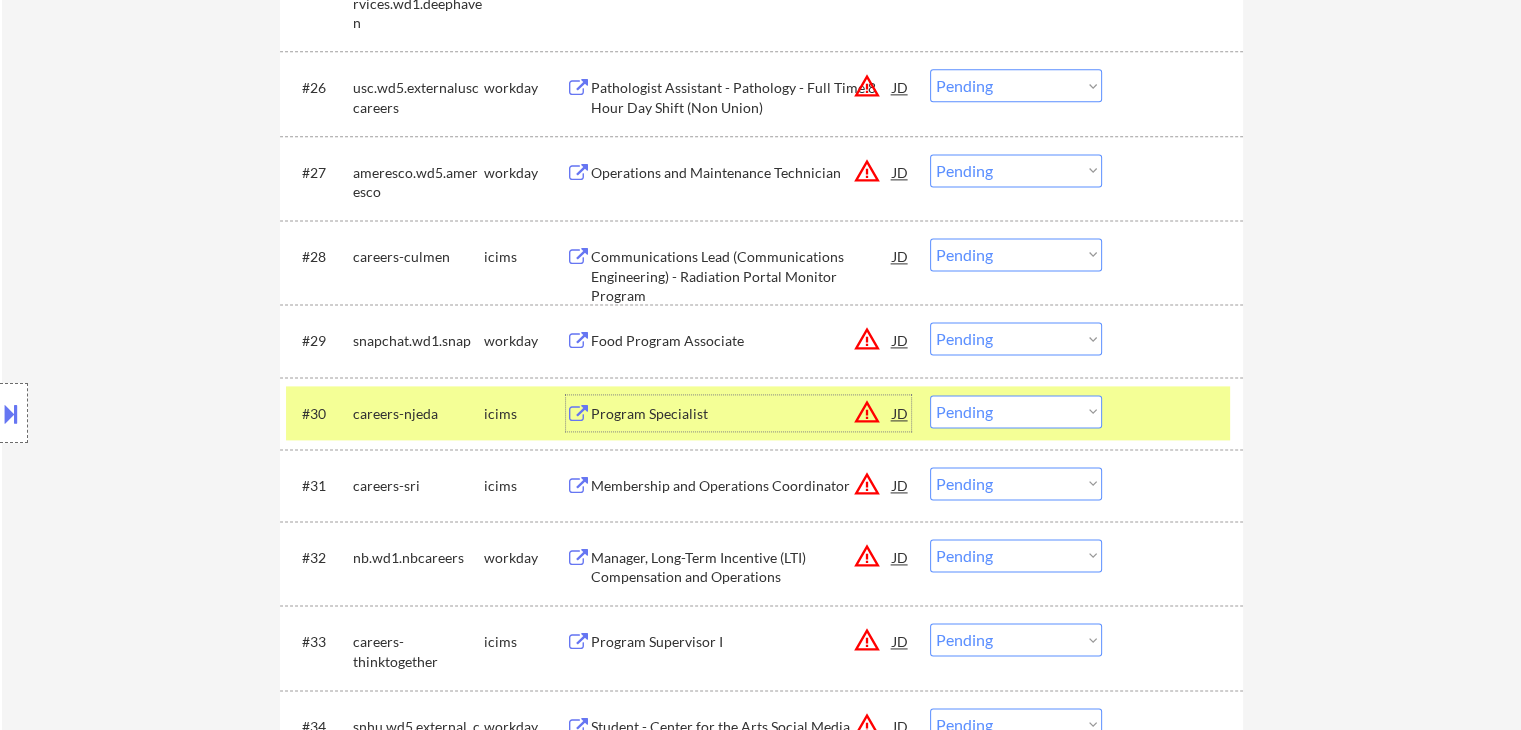 click on "Choose an option... Pending Applied Excluded (Questions) Excluded (Expired) Excluded (Location) Excluded (Bad Match) Excluded (Blocklist) Excluded (Salary) Excluded (Other)" at bounding box center [1016, 411] 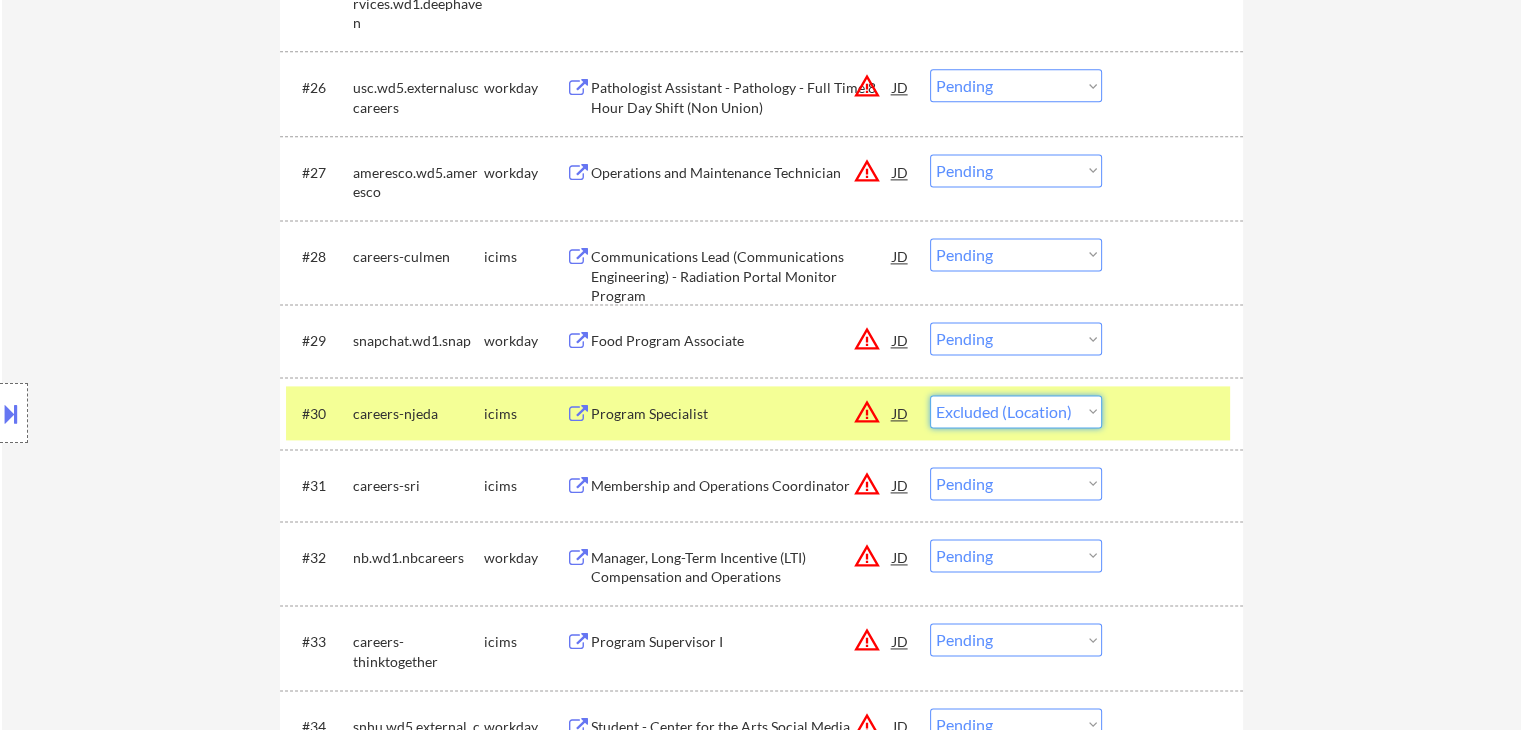 click on "Choose an option... Pending Applied Excluded (Questions) Excluded (Expired) Excluded (Location) Excluded (Bad Match) Excluded (Blocklist) Excluded (Salary) Excluded (Other)" at bounding box center (1016, 411) 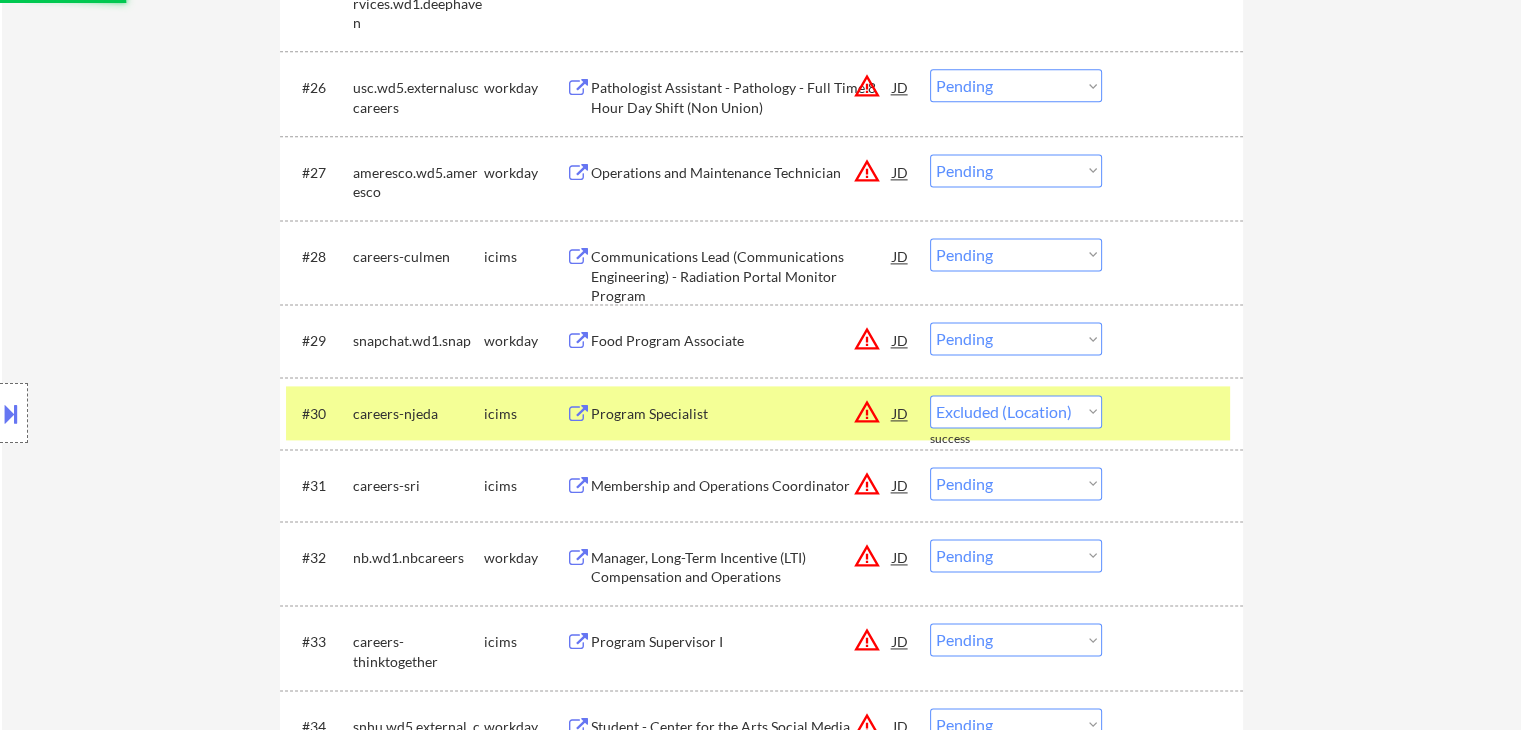 select on ""pending"" 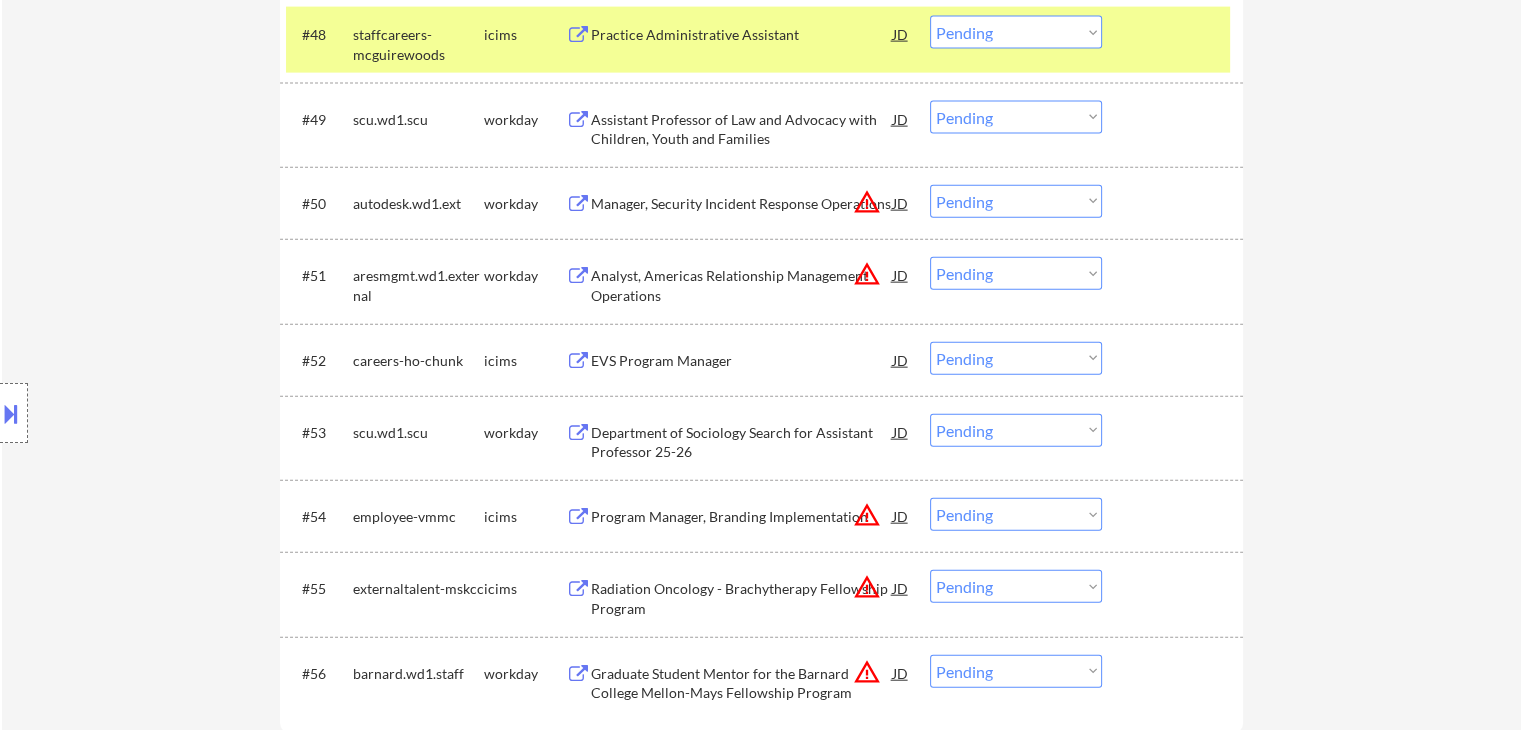 scroll, scrollTop: 4700, scrollLeft: 0, axis: vertical 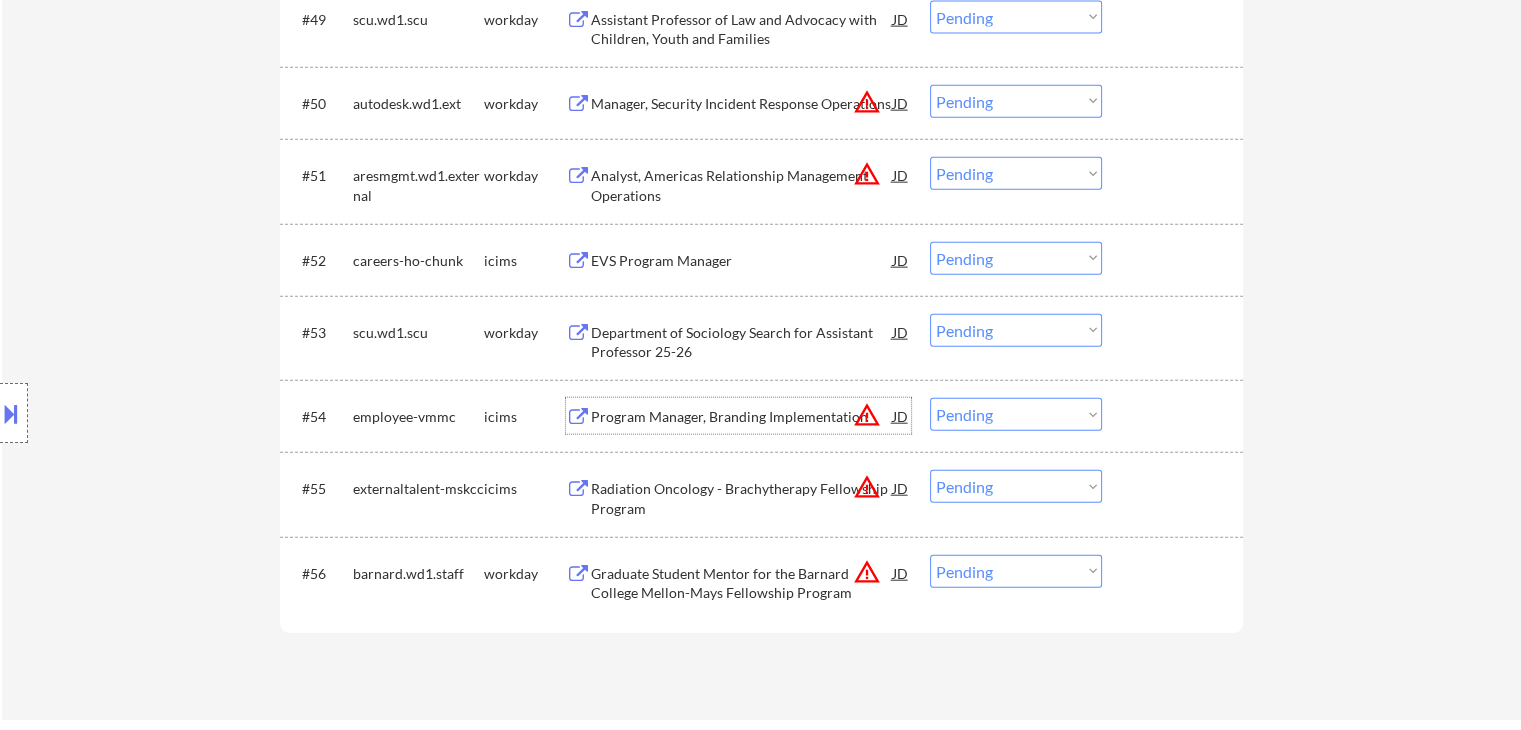 click on "Program Manager, Branding Implementation" at bounding box center [742, 417] 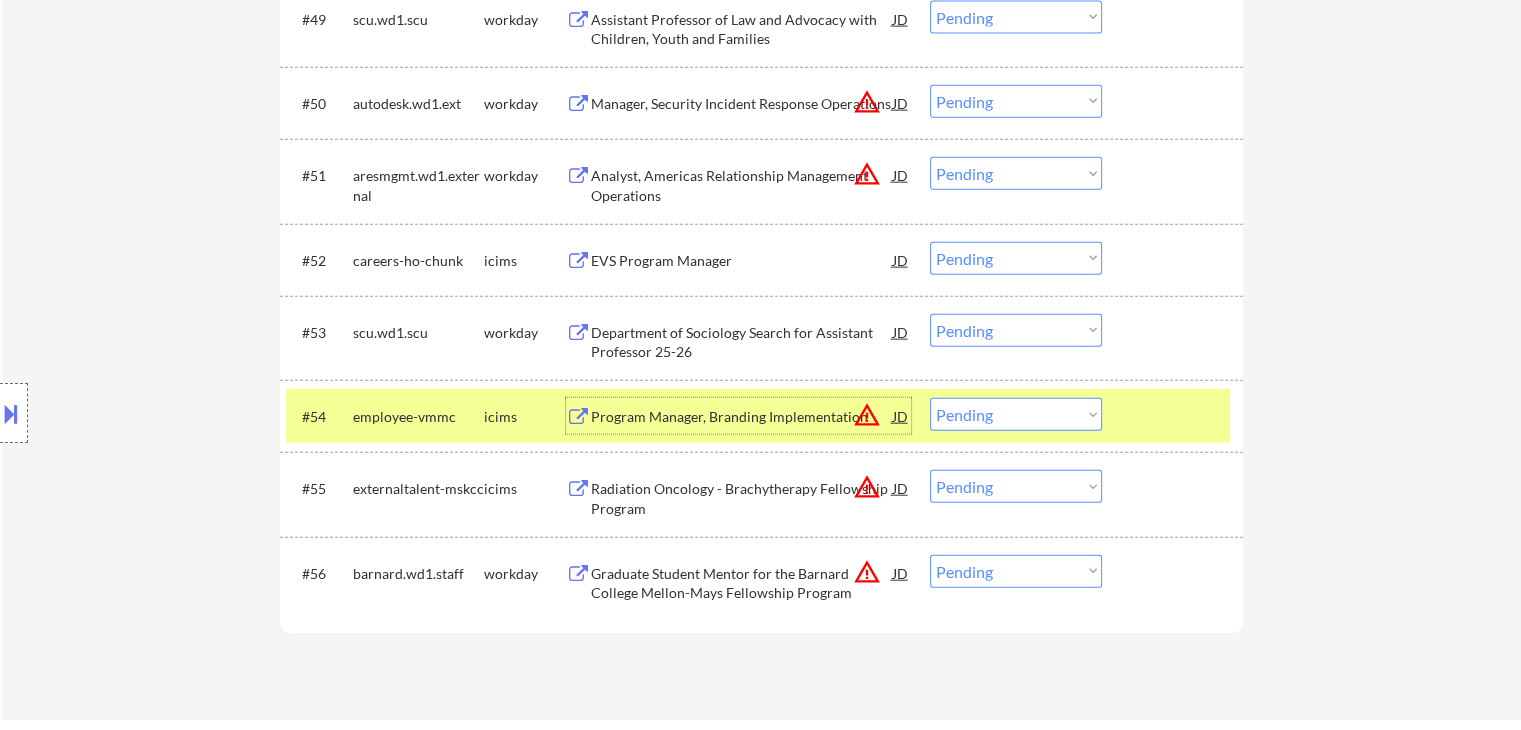 click at bounding box center [11, 413] 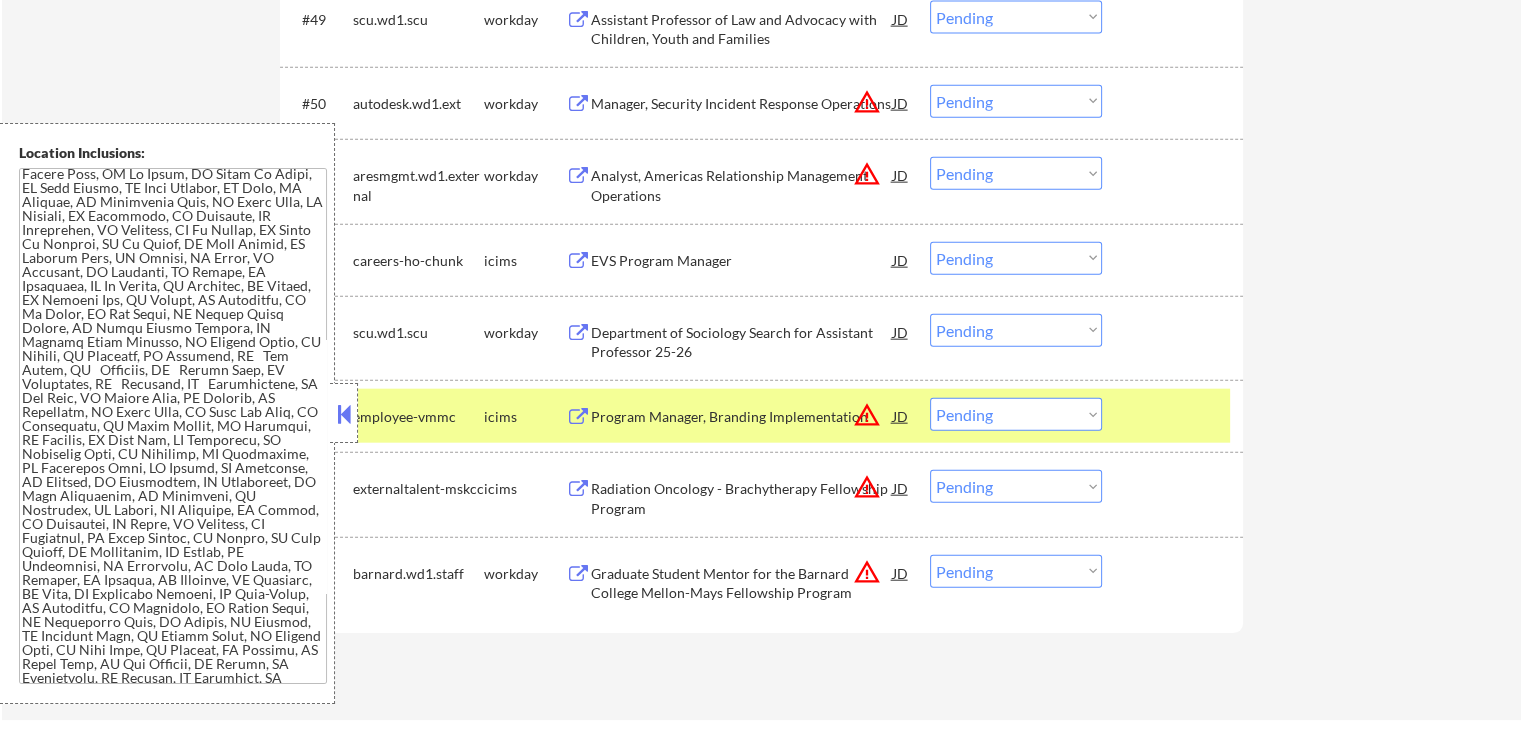 click at bounding box center (344, 414) 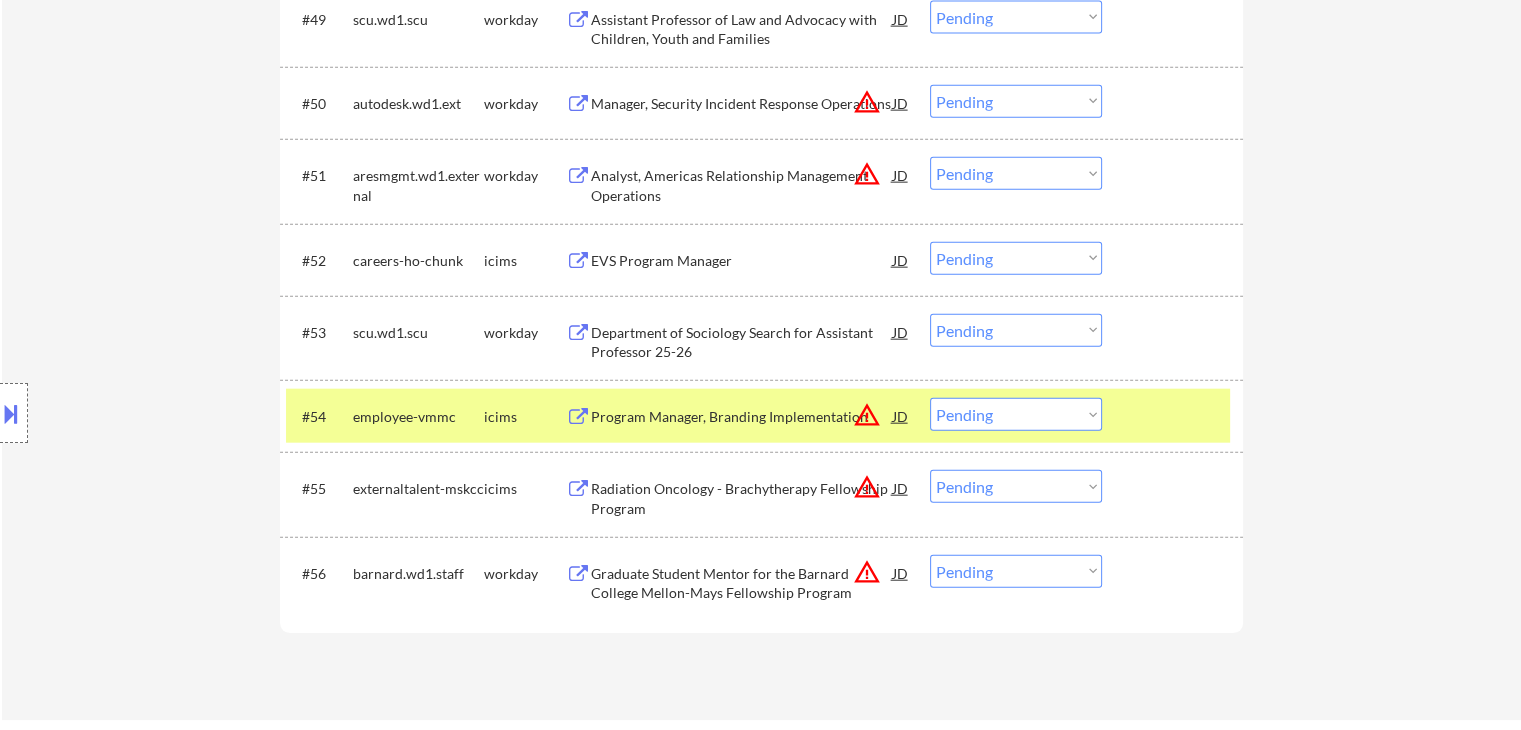scroll, scrollTop: 4600, scrollLeft: 0, axis: vertical 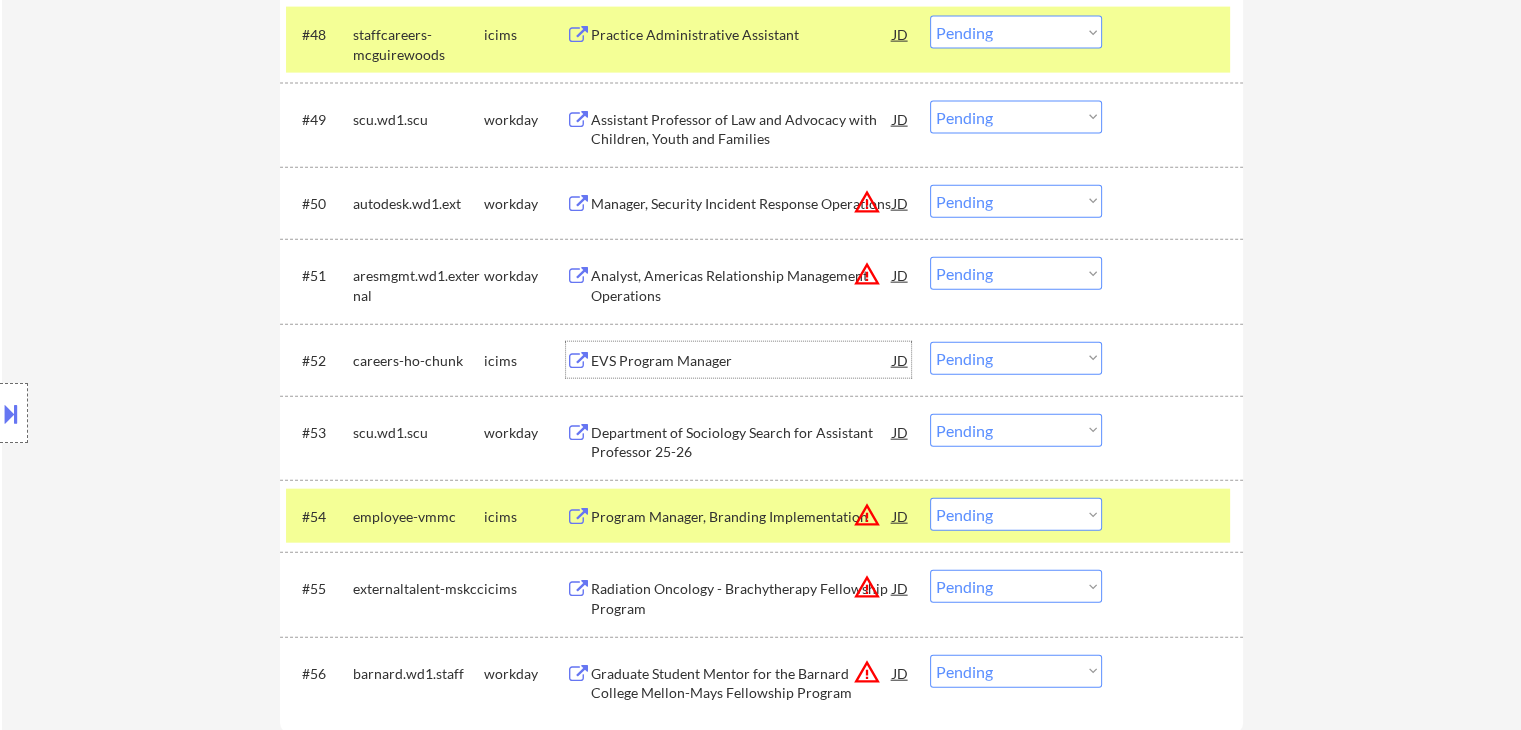 click on "EVS Program Manager" at bounding box center (742, 361) 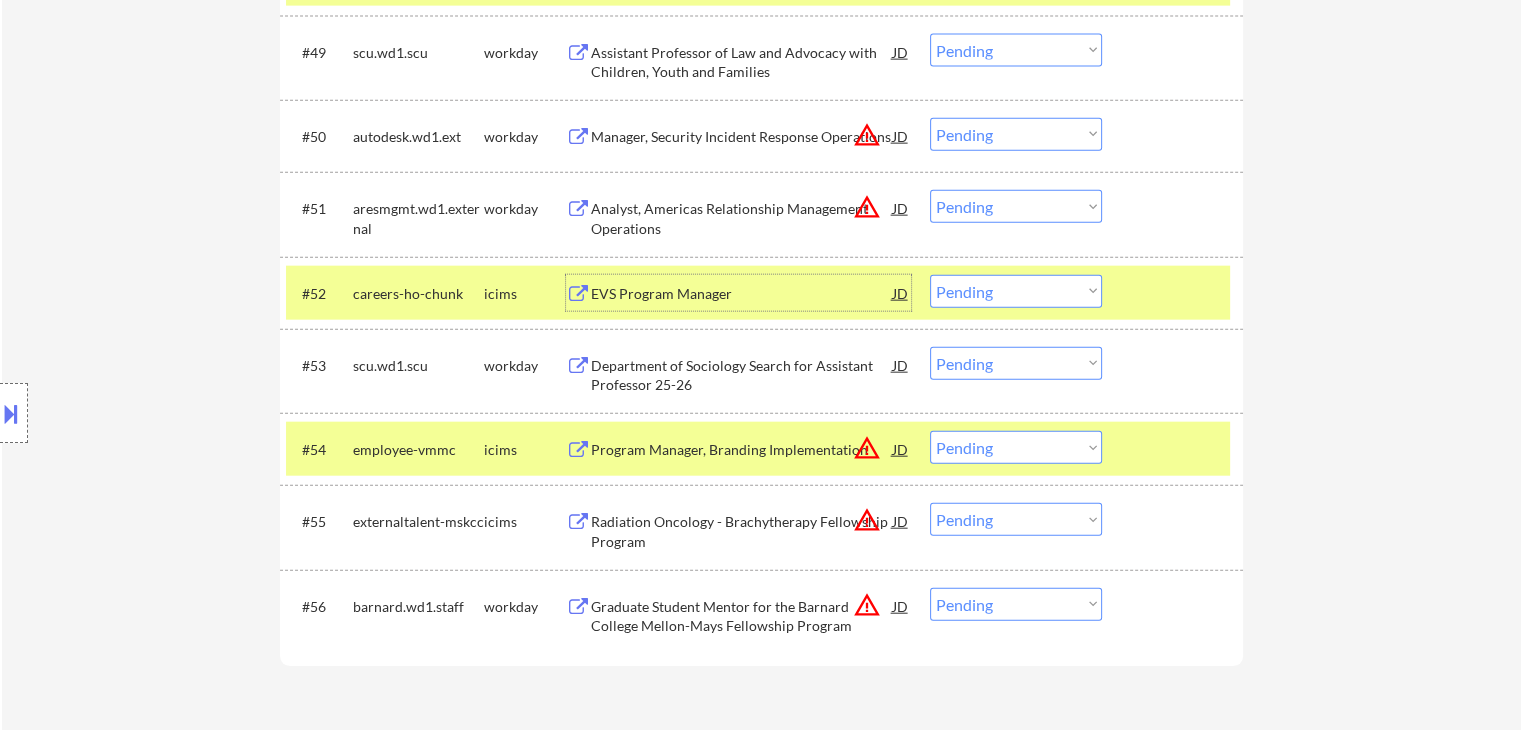 scroll, scrollTop: 4800, scrollLeft: 0, axis: vertical 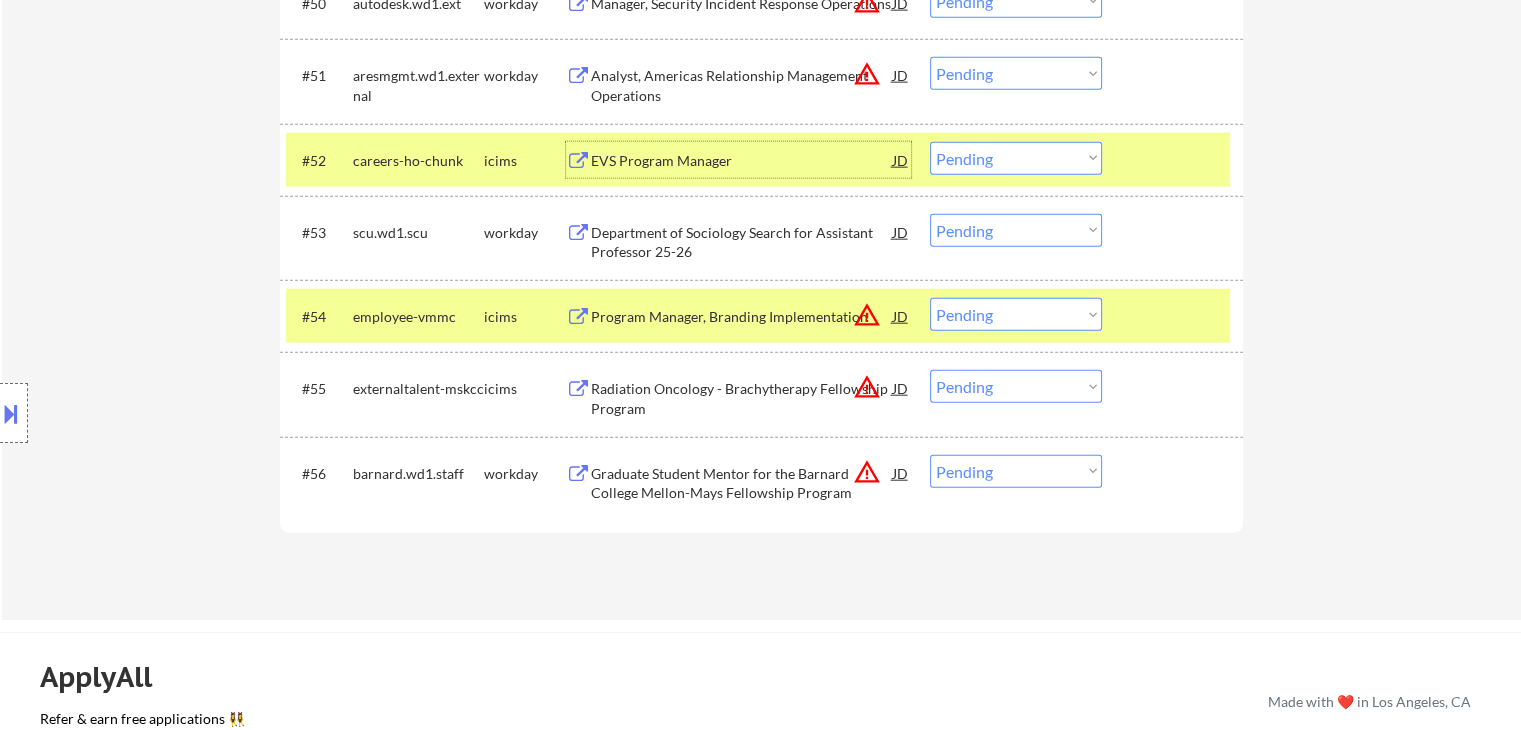 click on "Choose an option... Pending Applied Excluded (Questions) Excluded (Expired) Excluded (Location) Excluded (Bad Match) Excluded (Blocklist) Excluded (Salary) Excluded (Other)" at bounding box center [1016, 158] 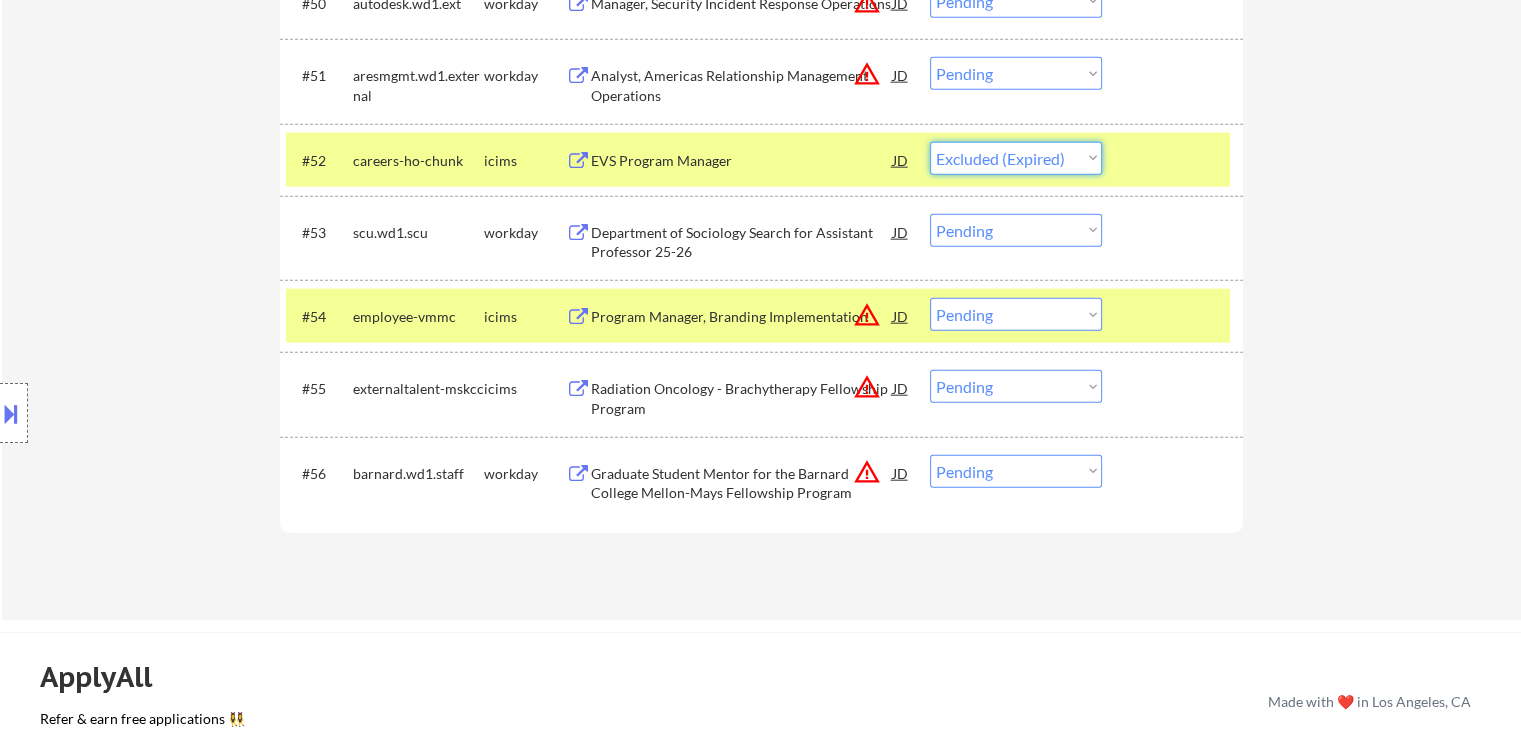 click on "Choose an option... Pending Applied Excluded (Questions) Excluded (Expired) Excluded (Location) Excluded (Bad Match) Excluded (Blocklist) Excluded (Salary) Excluded (Other)" at bounding box center [1016, 158] 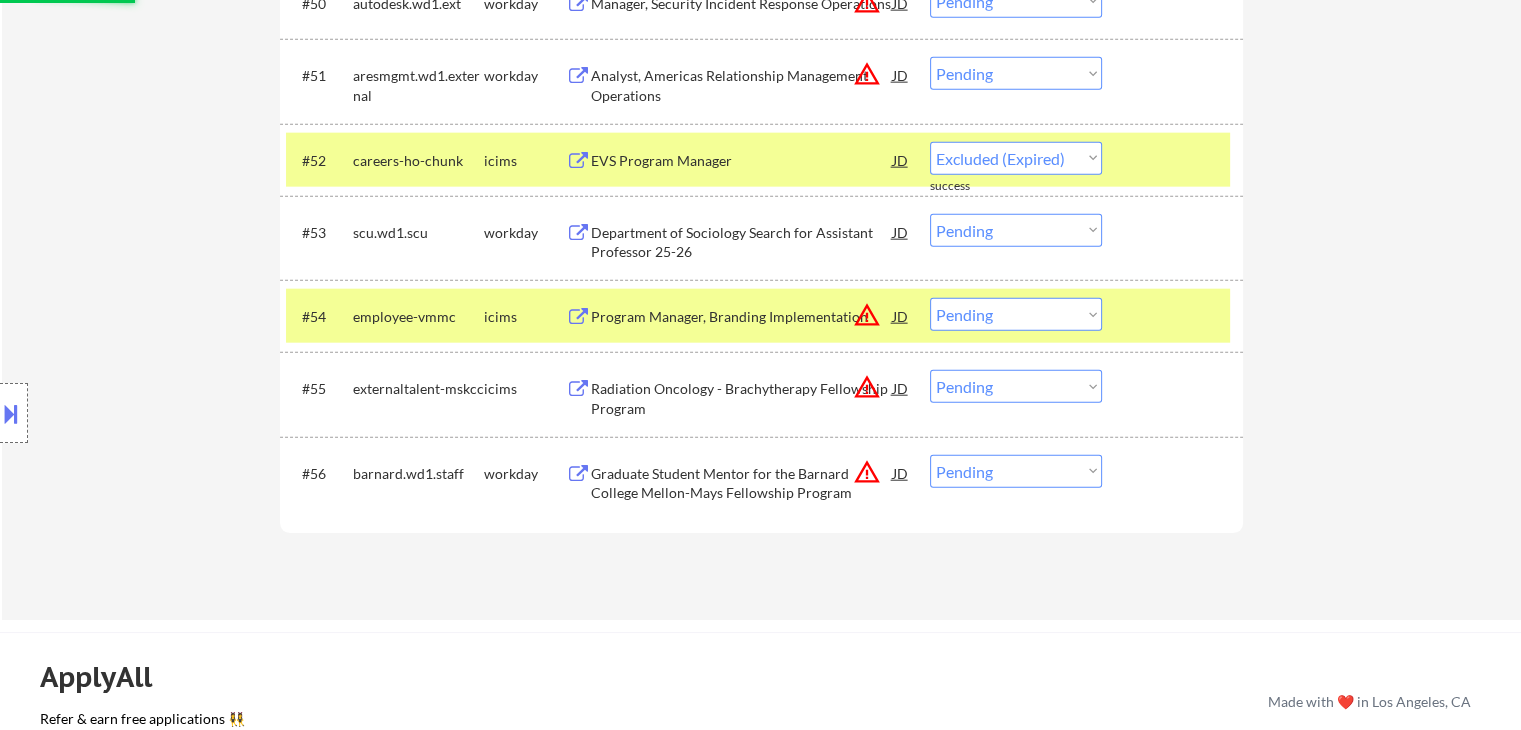 select on ""pending"" 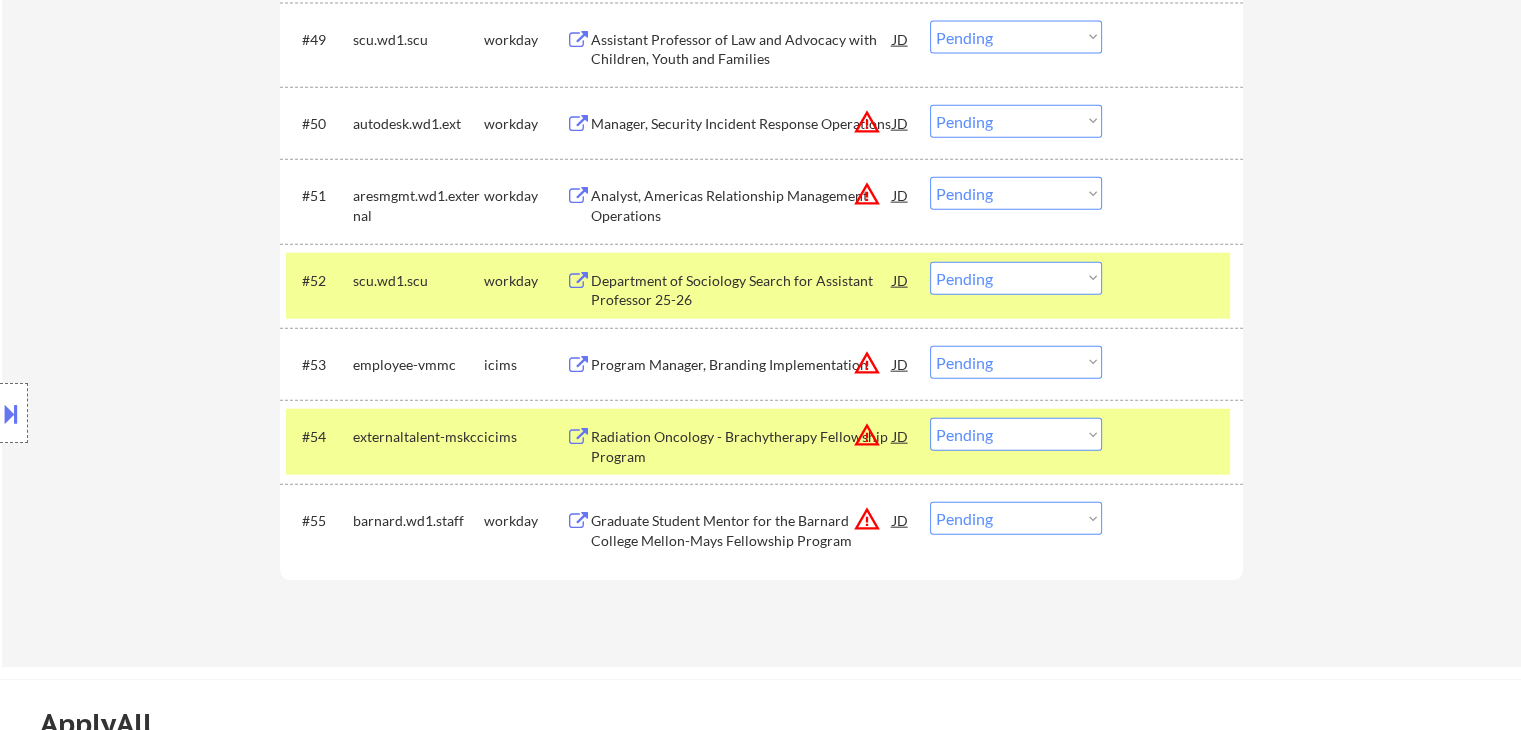 scroll, scrollTop: 4780, scrollLeft: 0, axis: vertical 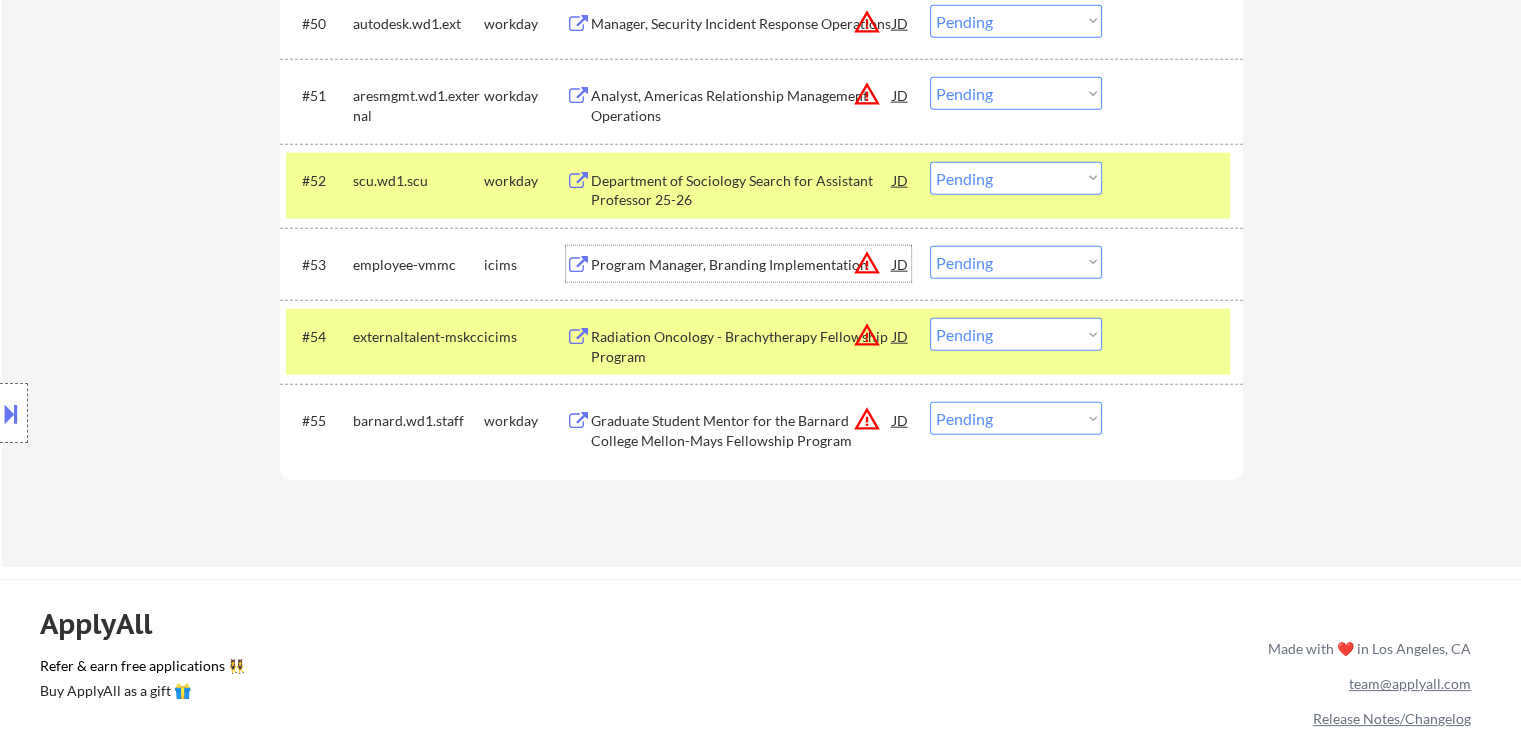 click on "Program Manager, Branding Implementation" at bounding box center [742, 265] 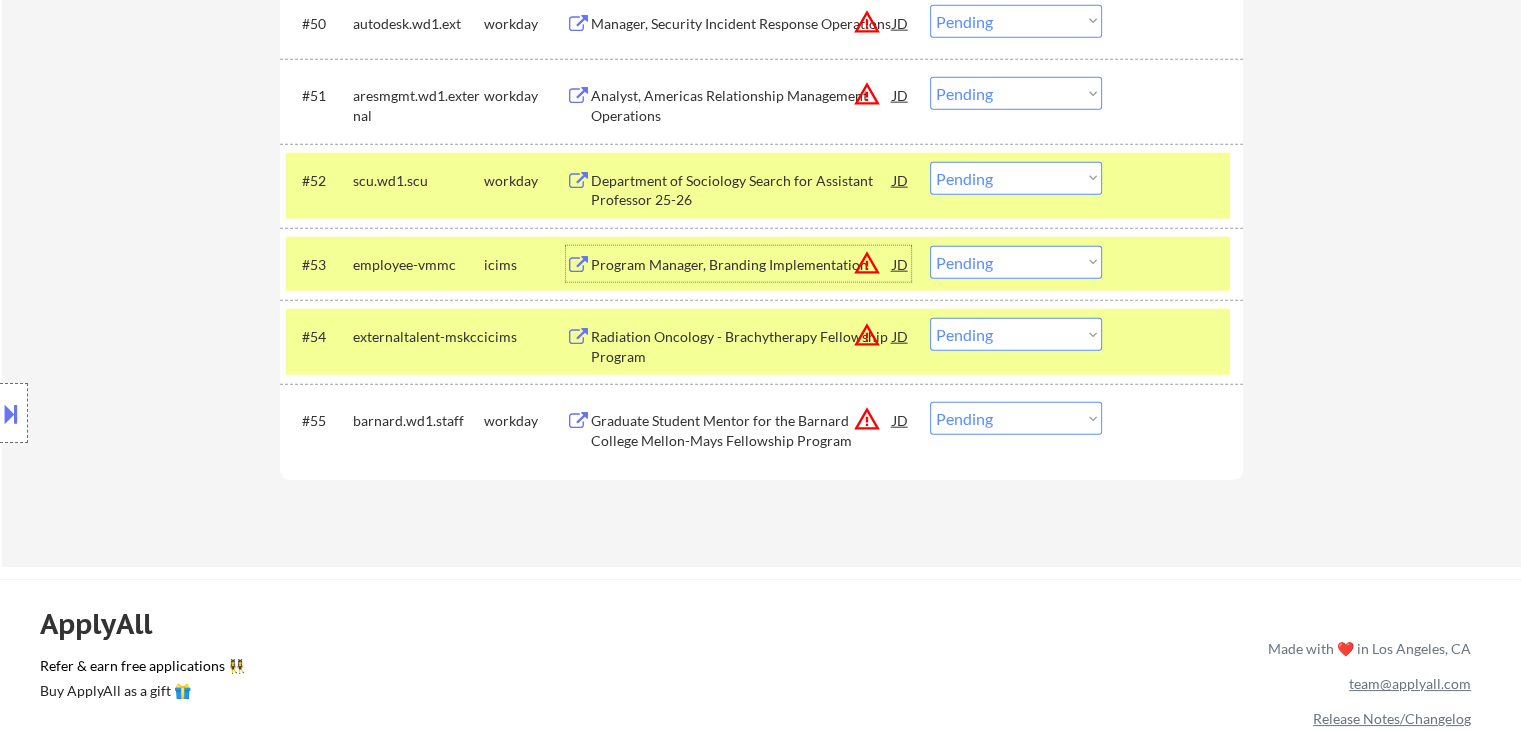 click on "Choose an option... Pending Applied Excluded (Questions) Excluded (Expired) Excluded (Location) Excluded (Bad Match) Excluded (Blocklist) Excluded (Salary) Excluded (Other)" at bounding box center [1016, 262] 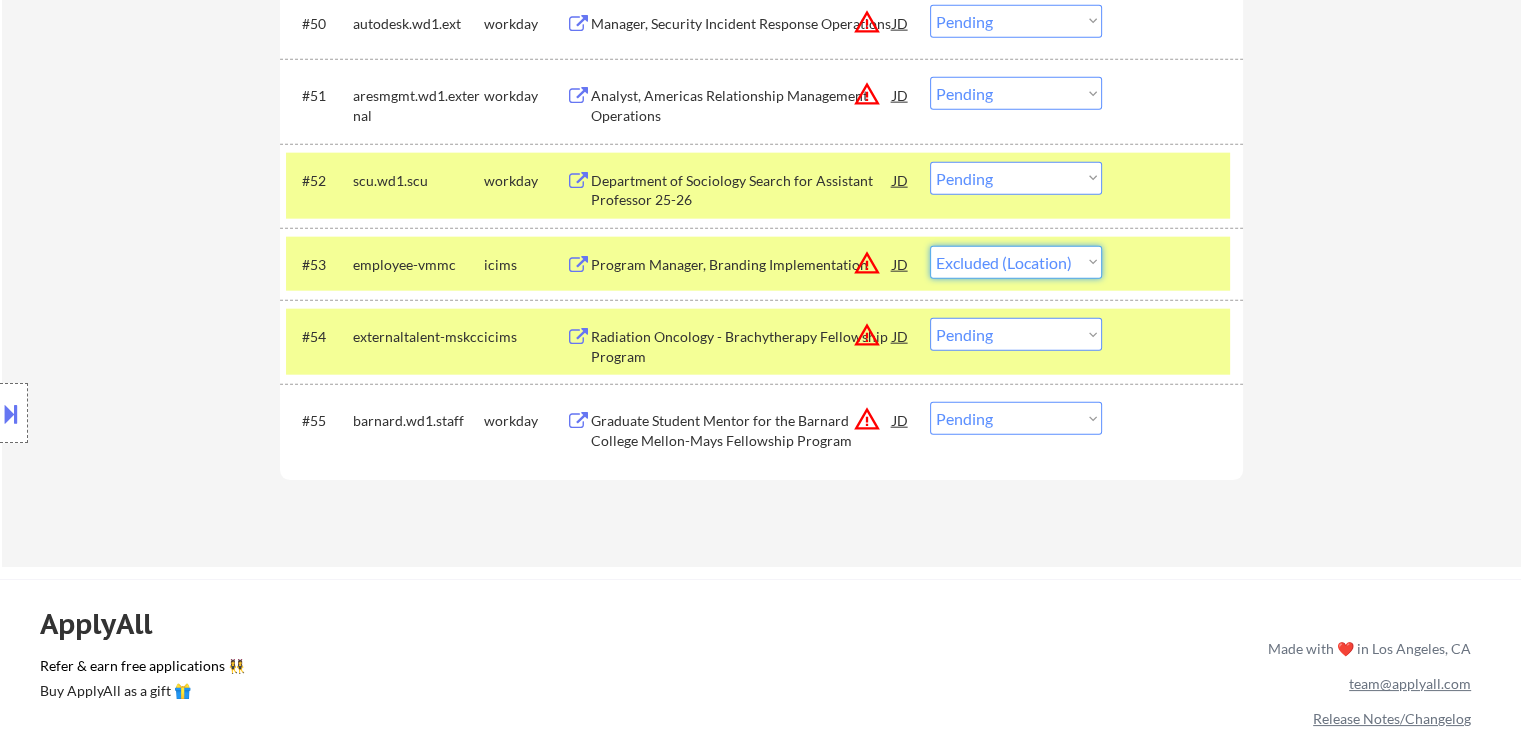 click on "Choose an option... Pending Applied Excluded (Questions) Excluded (Expired) Excluded (Location) Excluded (Bad Match) Excluded (Blocklist) Excluded (Salary) Excluded (Other)" at bounding box center [1016, 262] 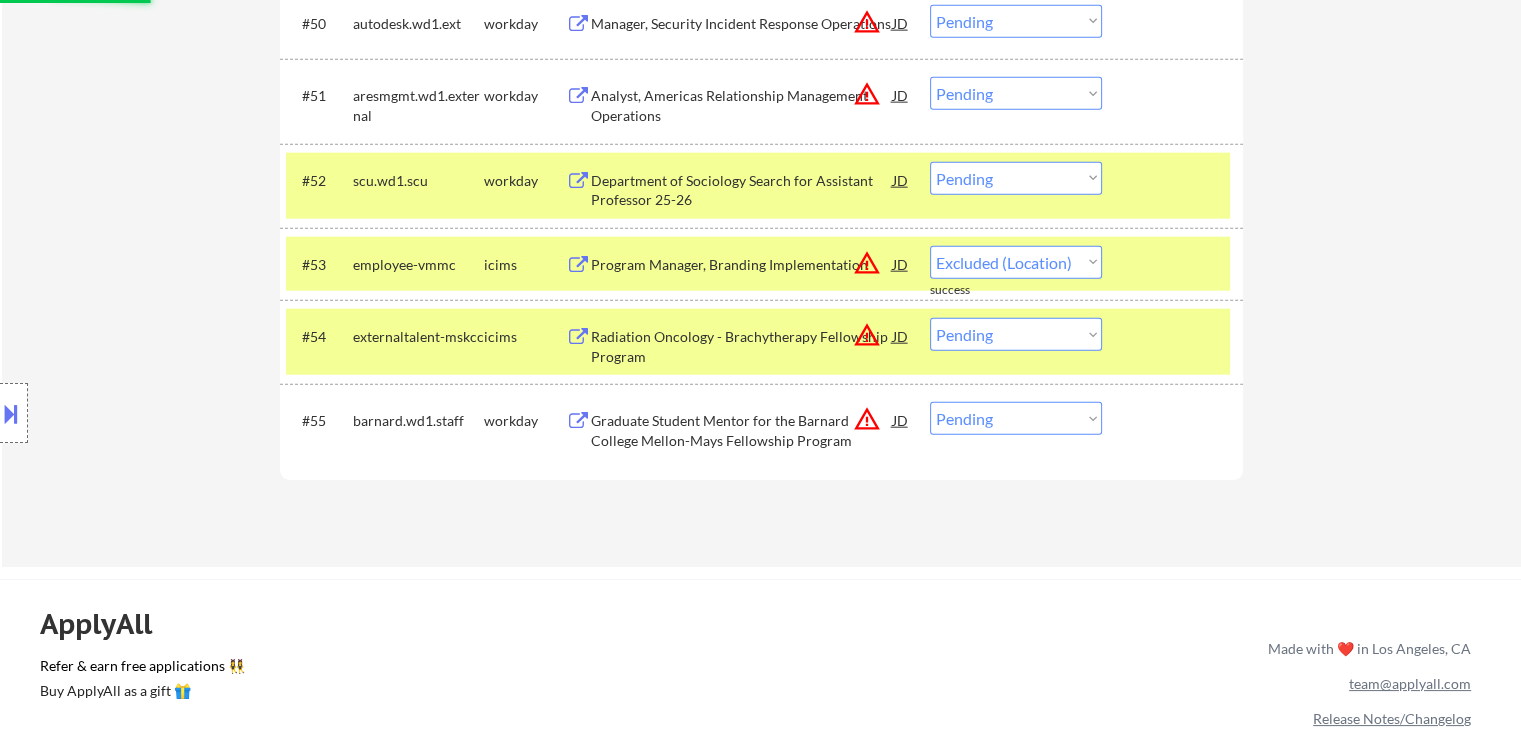select on ""pending"" 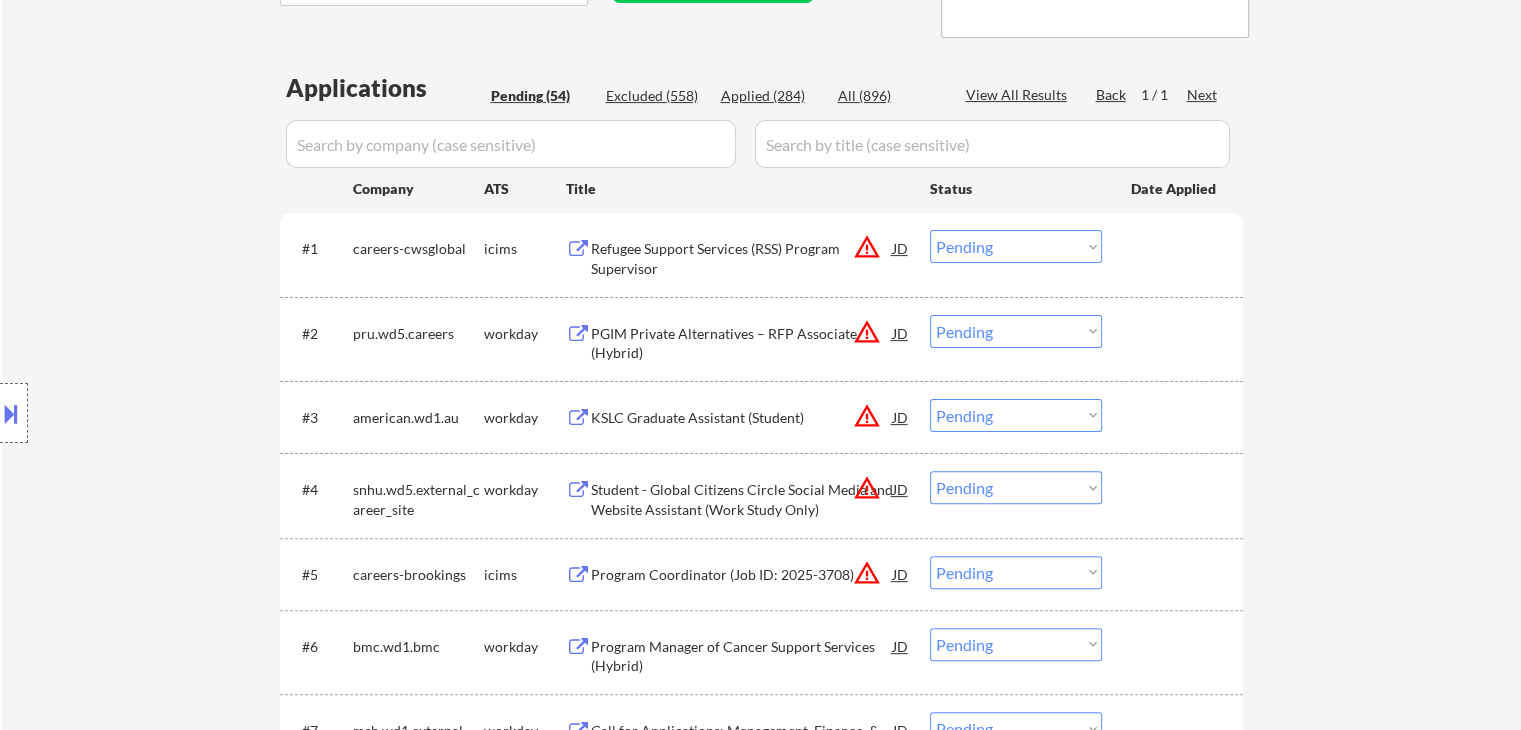 scroll, scrollTop: 668, scrollLeft: 0, axis: vertical 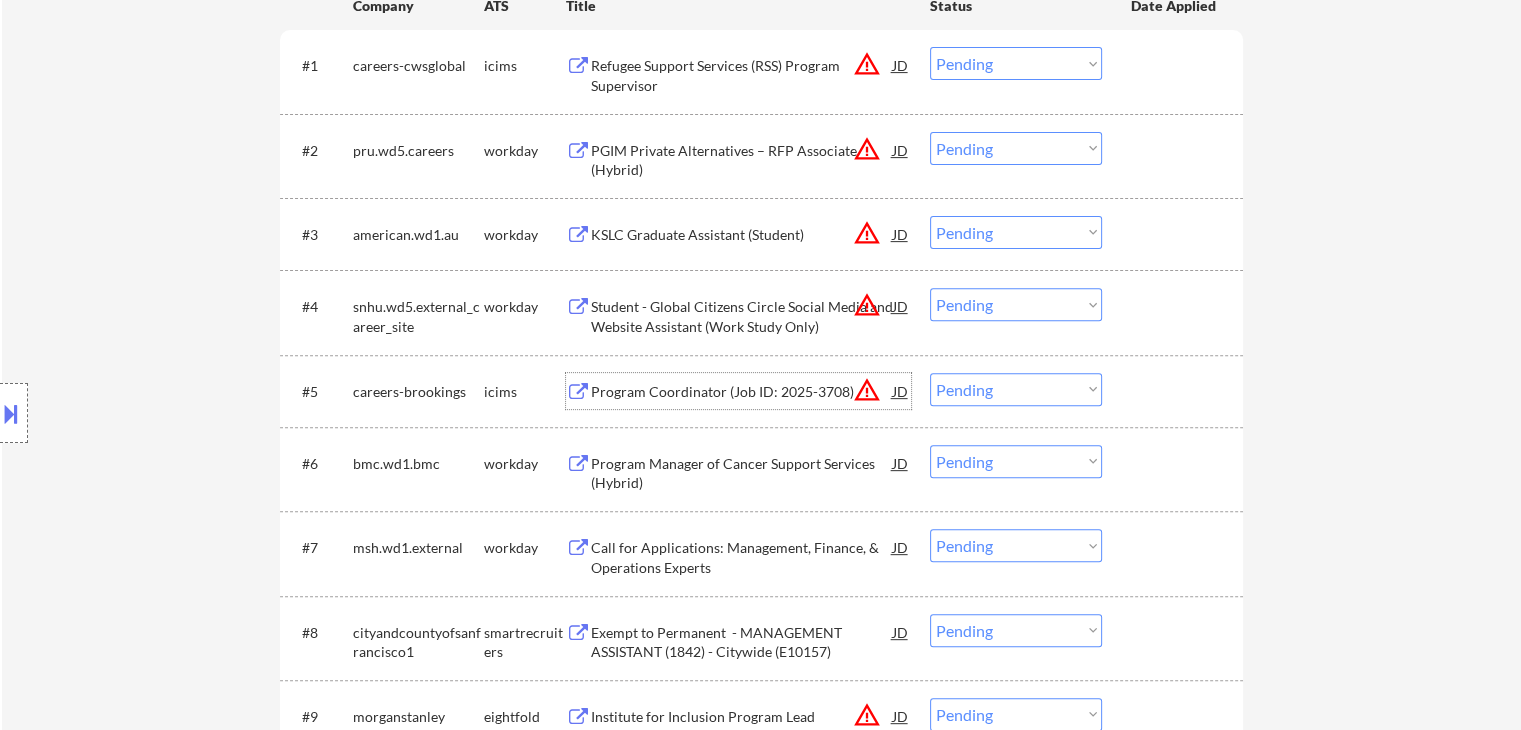 click on "Program Coordinator (Job ID: 2025-3708)" at bounding box center [742, 392] 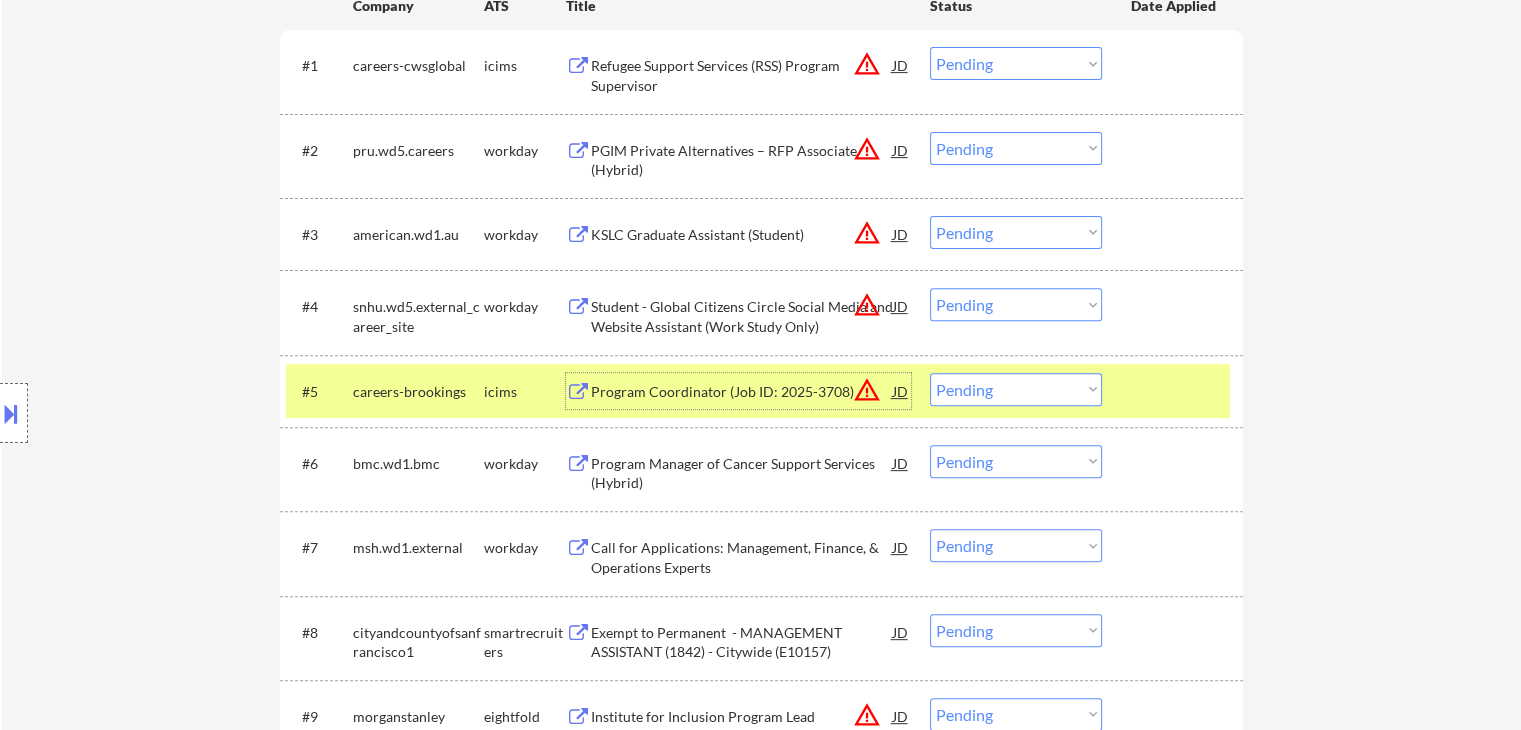click at bounding box center (11, 413) 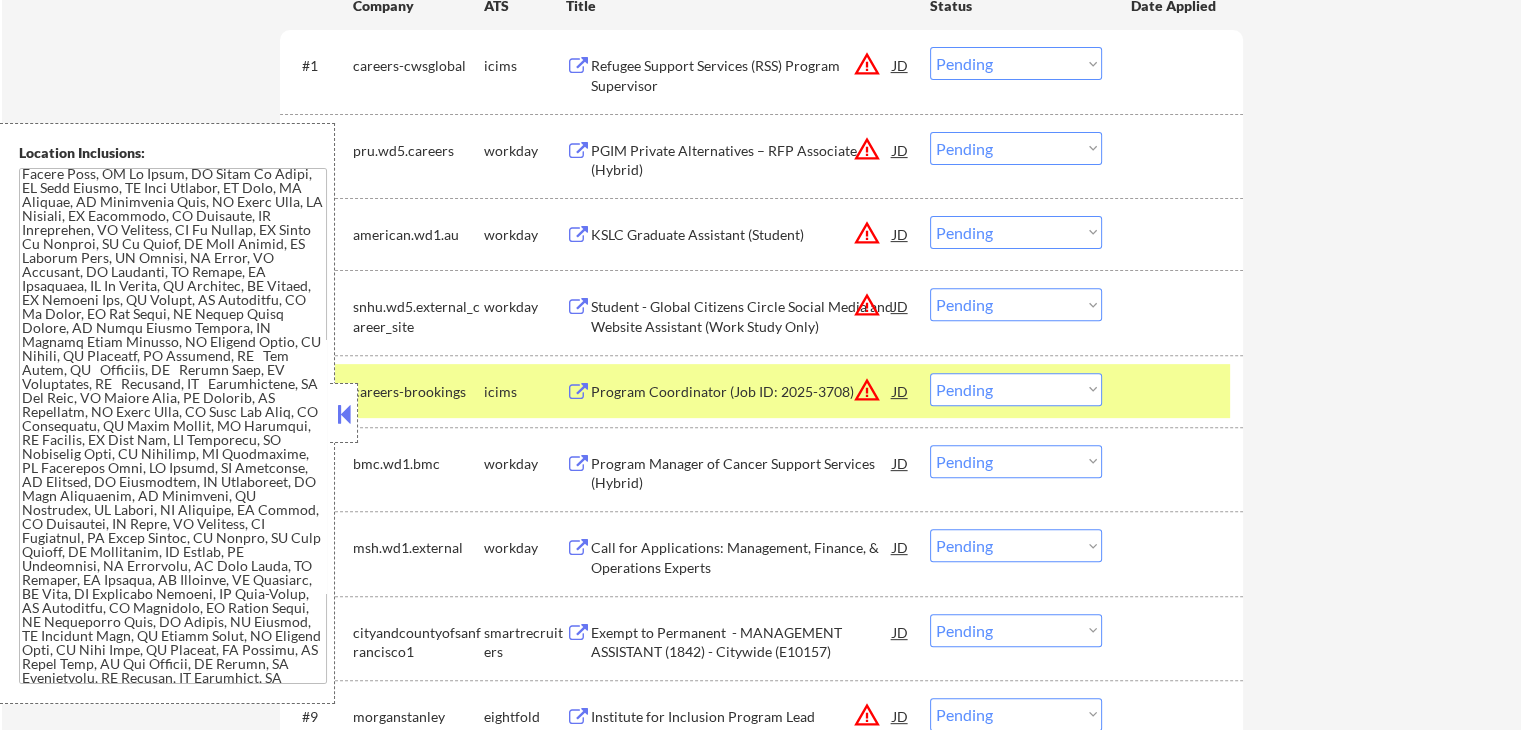 scroll, scrollTop: 60, scrollLeft: 0, axis: vertical 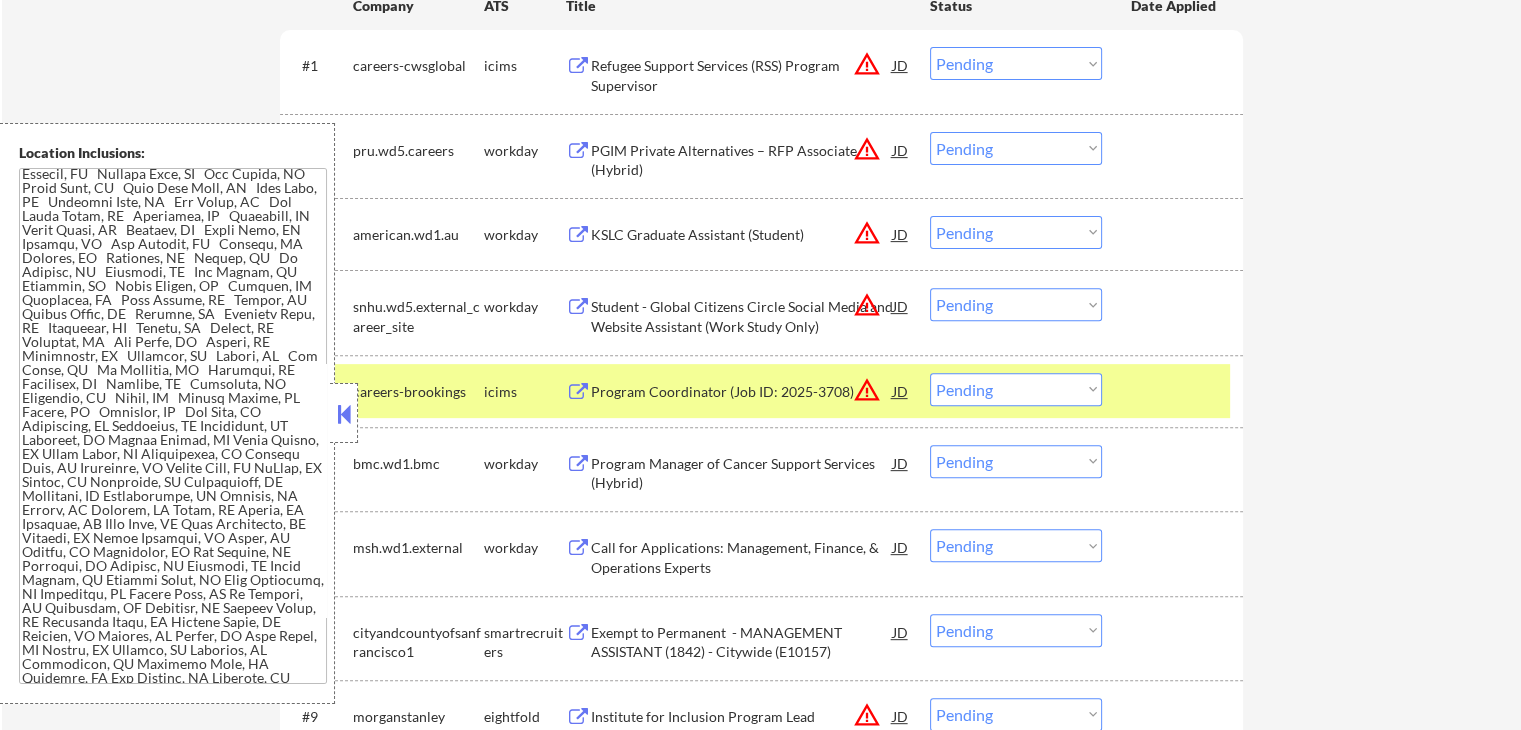click at bounding box center (344, 414) 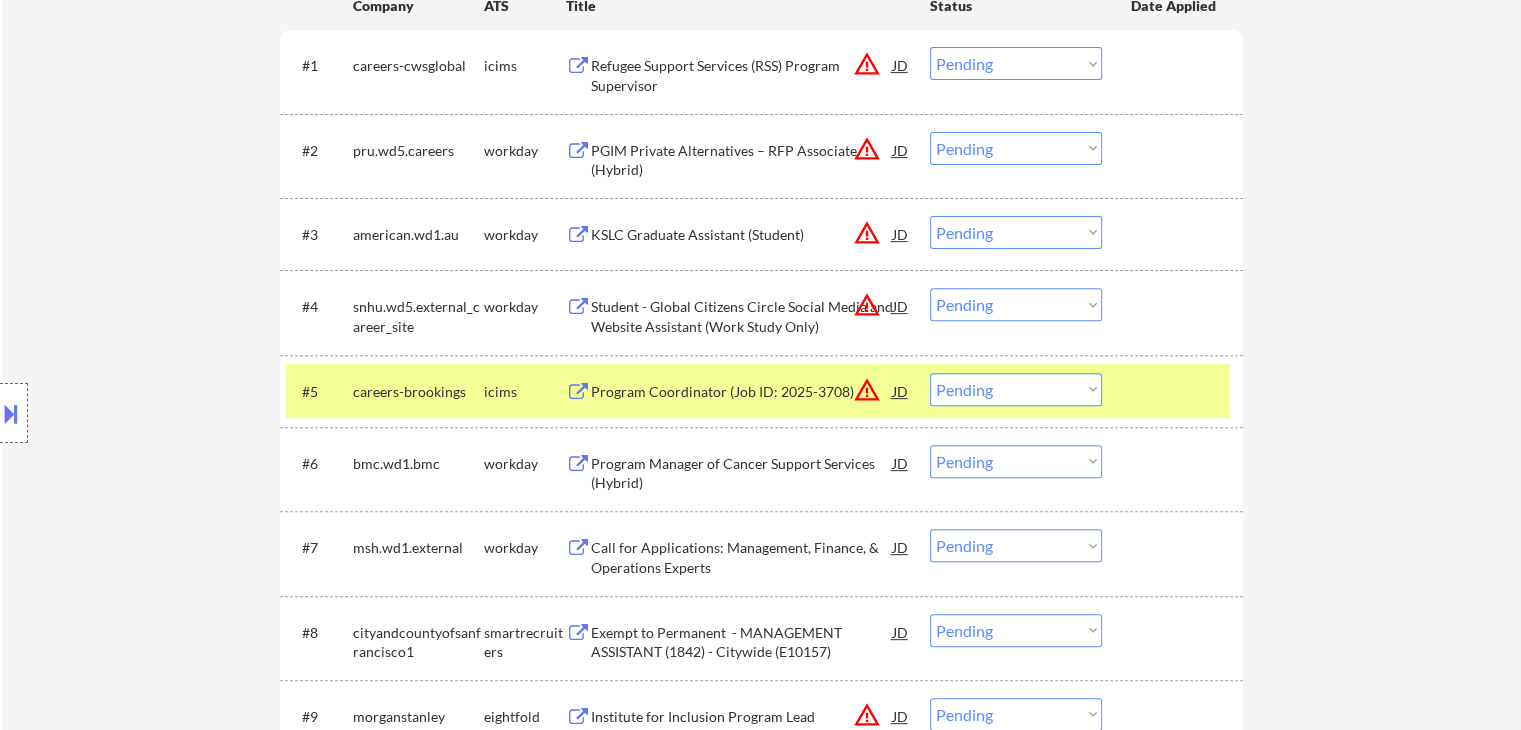 click on "Program Coordinator (Job ID: 2025-3708)" at bounding box center [742, 392] 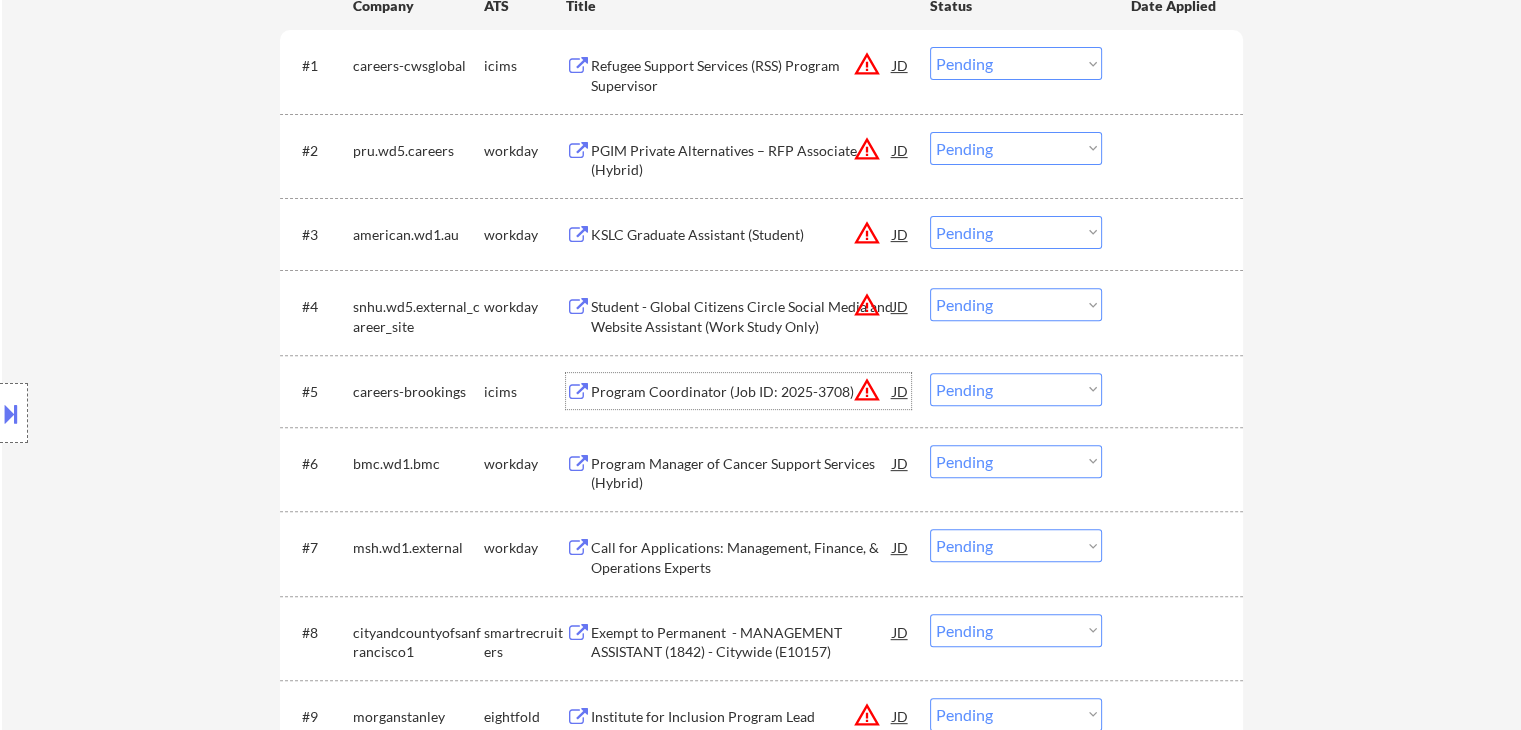 scroll, scrollTop: 768, scrollLeft: 0, axis: vertical 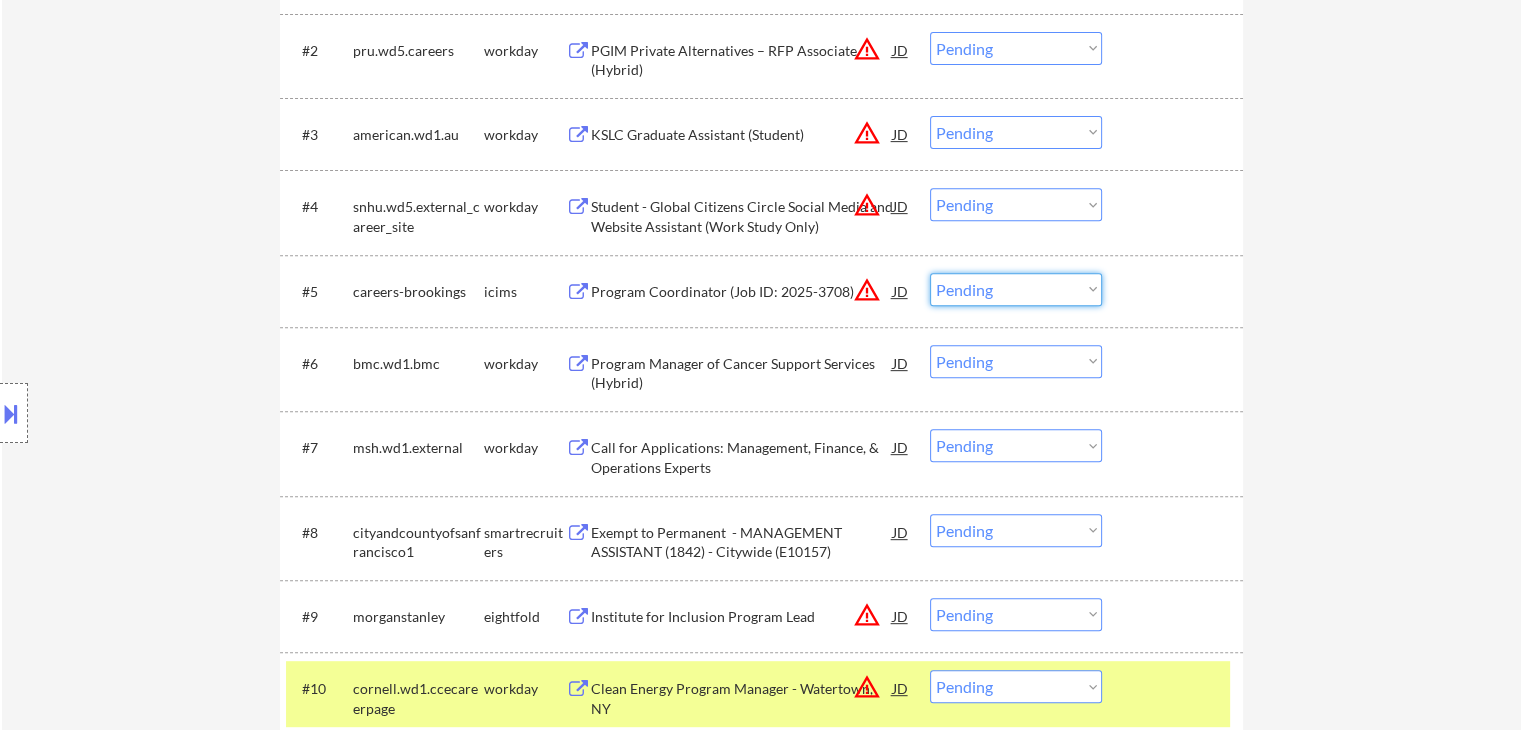click on "Choose an option... Pending Applied Excluded (Questions) Excluded (Expired) Excluded (Location) Excluded (Bad Match) Excluded (Blocklist) Excluded (Salary) Excluded (Other)" at bounding box center (1016, 289) 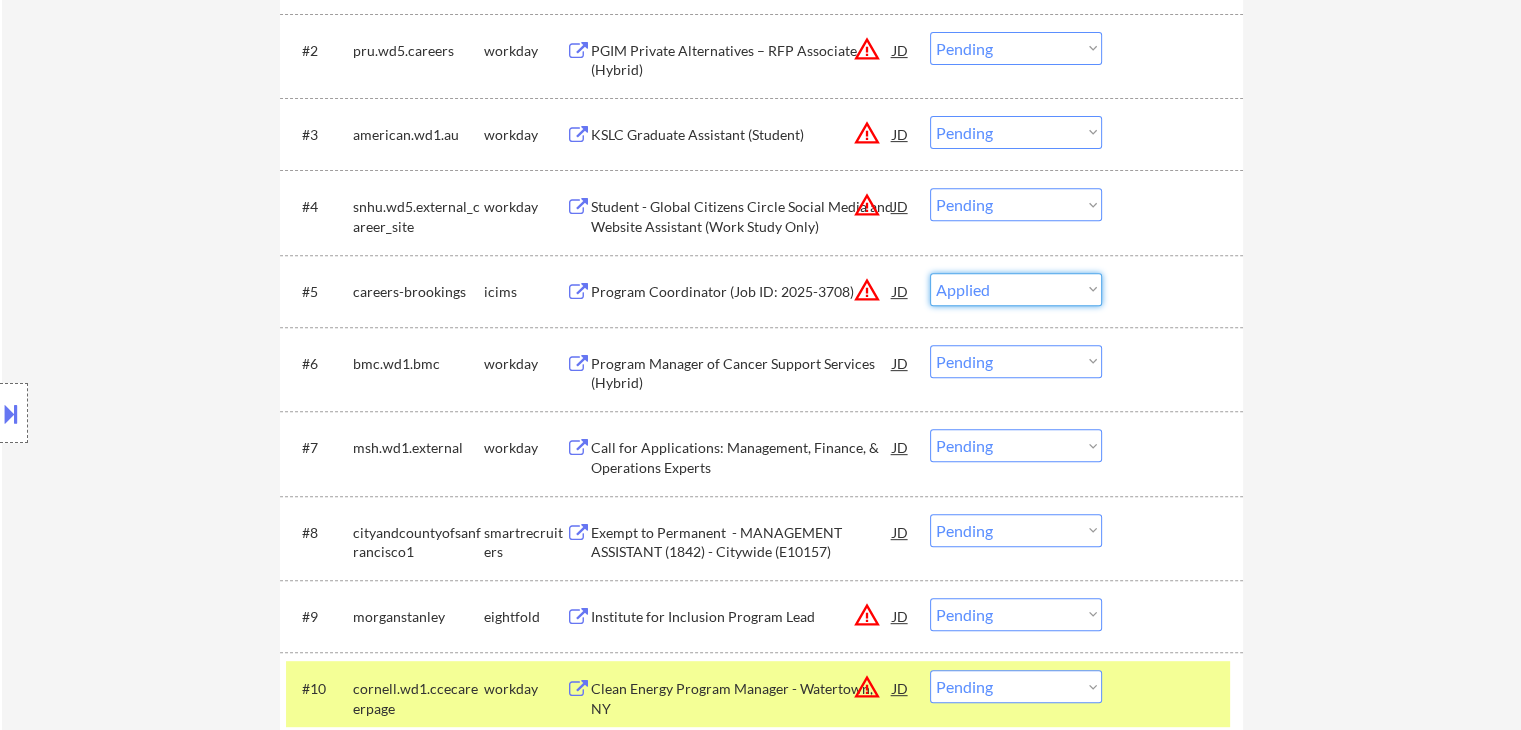 click on "Choose an option... Pending Applied Excluded (Questions) Excluded (Expired) Excluded (Location) Excluded (Bad Match) Excluded (Blocklist) Excluded (Salary) Excluded (Other)" at bounding box center [1016, 289] 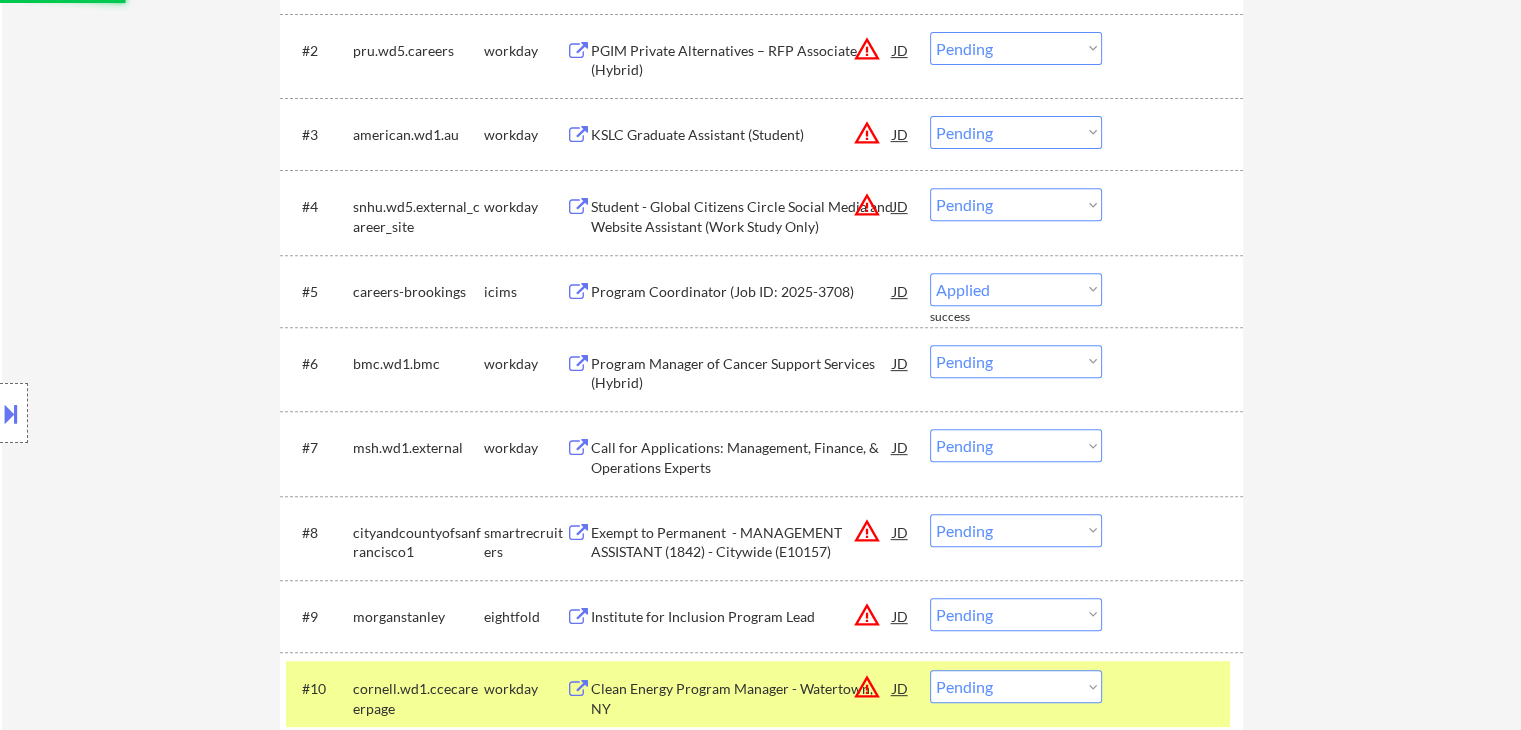 select on ""pending"" 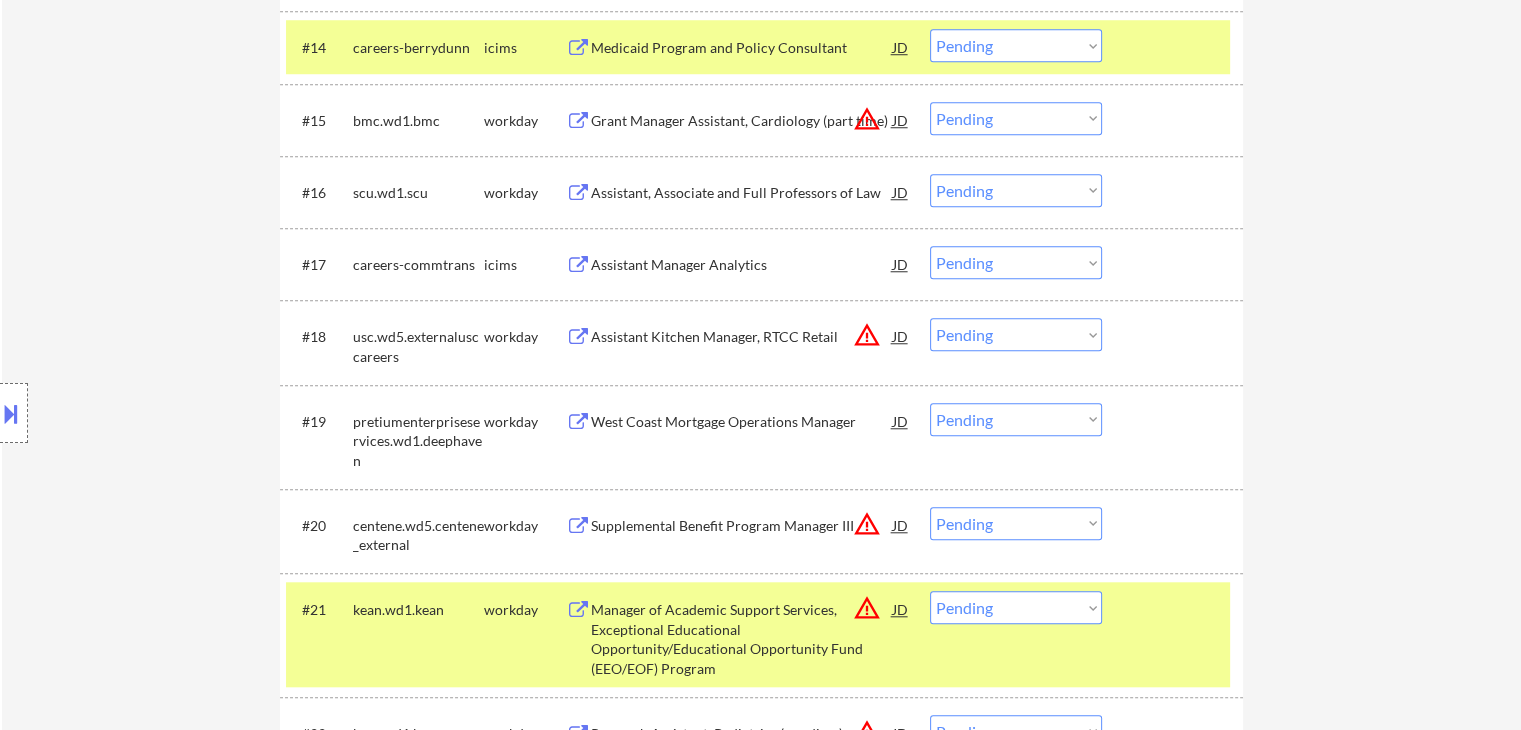 scroll, scrollTop: 1768, scrollLeft: 0, axis: vertical 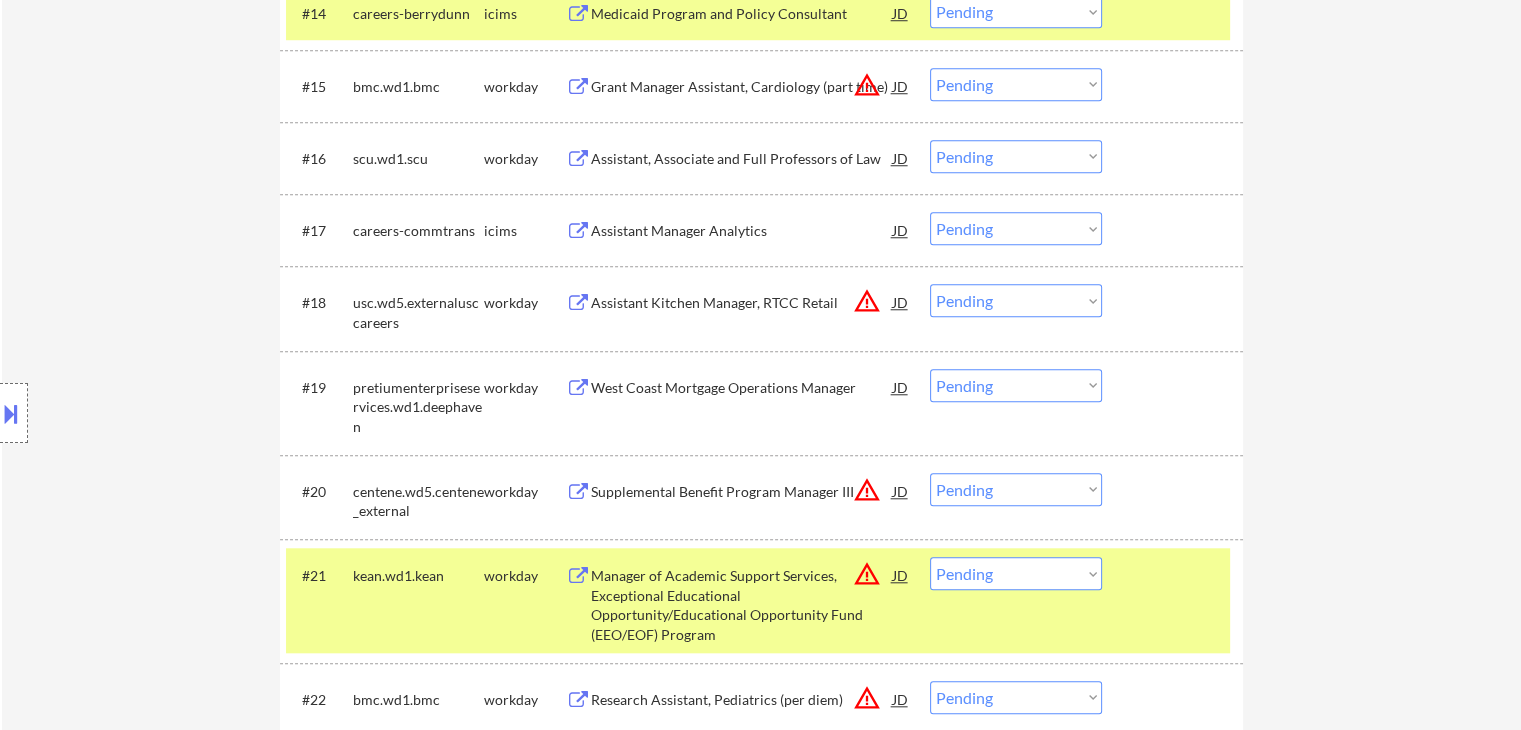 click on "Supplemental Benefit Program Manager III" at bounding box center [742, 492] 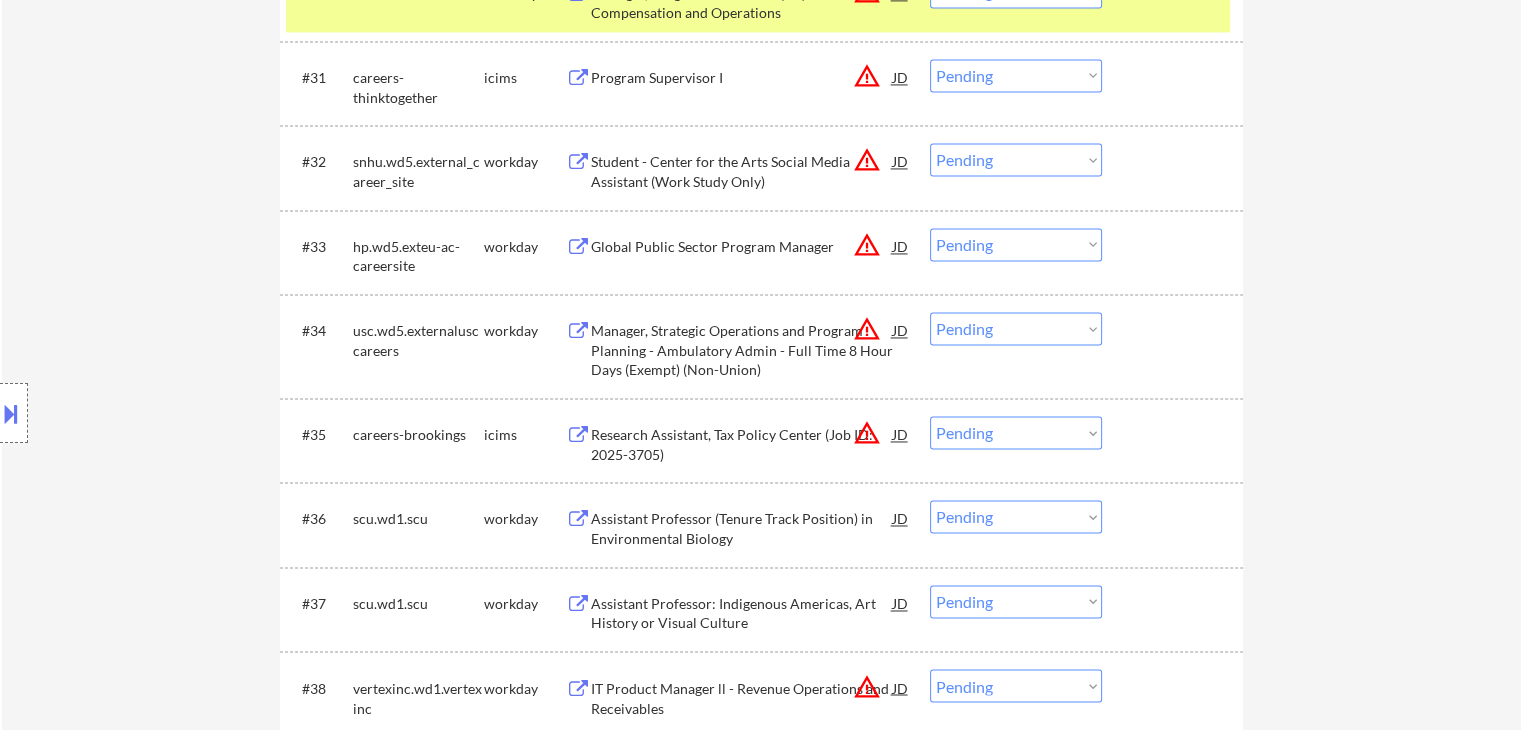 scroll, scrollTop: 3168, scrollLeft: 0, axis: vertical 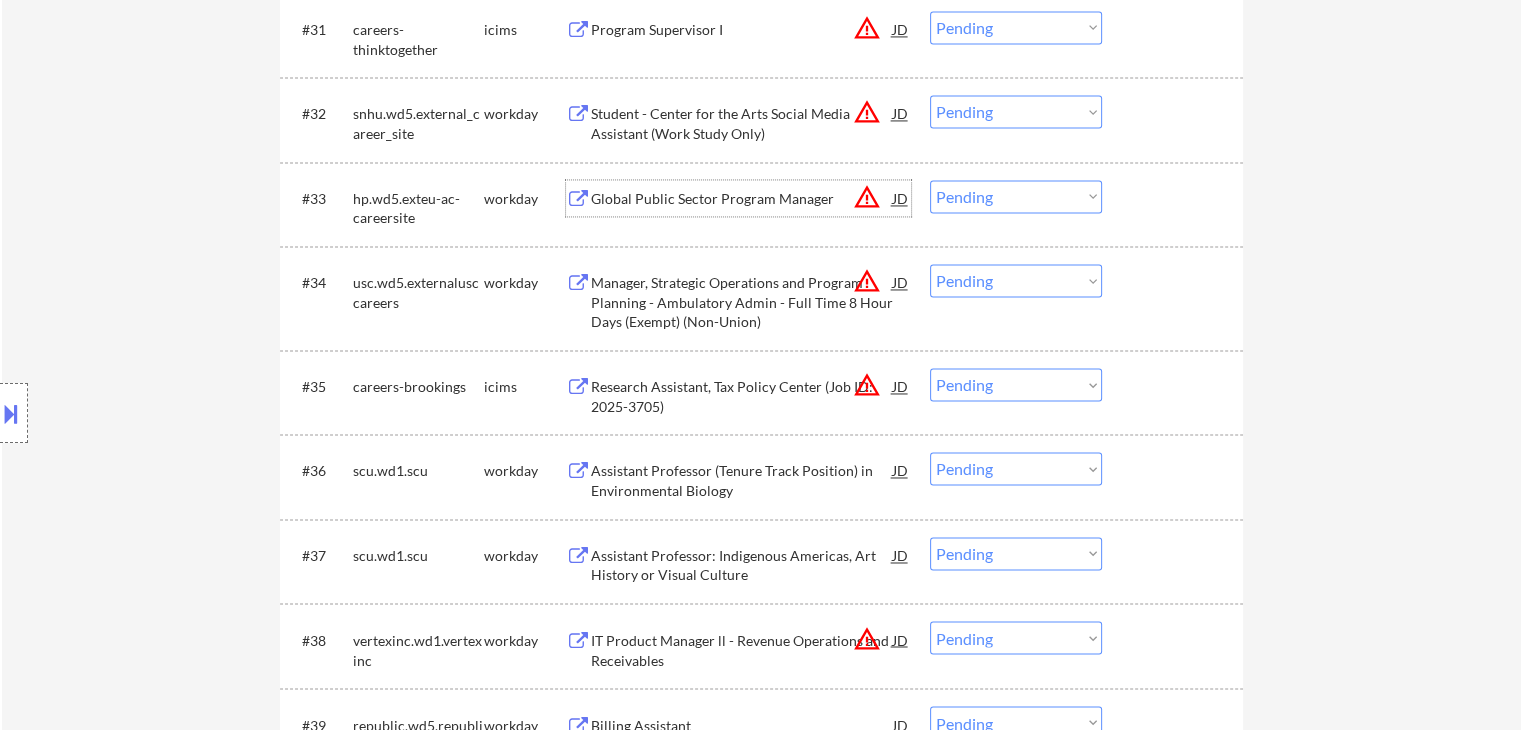 drag, startPoint x: 708, startPoint y: 197, endPoint x: 698, endPoint y: 196, distance: 10.049875 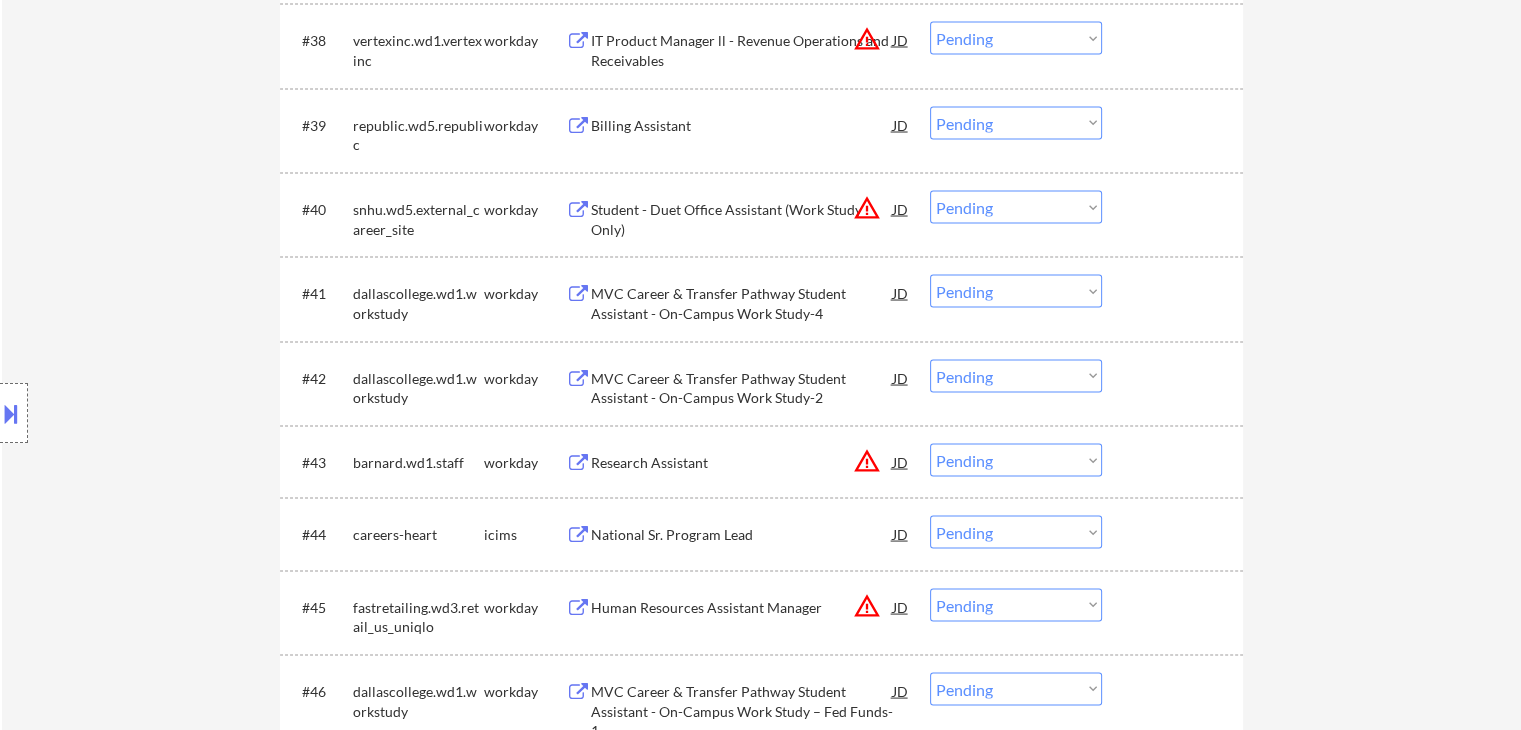scroll, scrollTop: 3968, scrollLeft: 0, axis: vertical 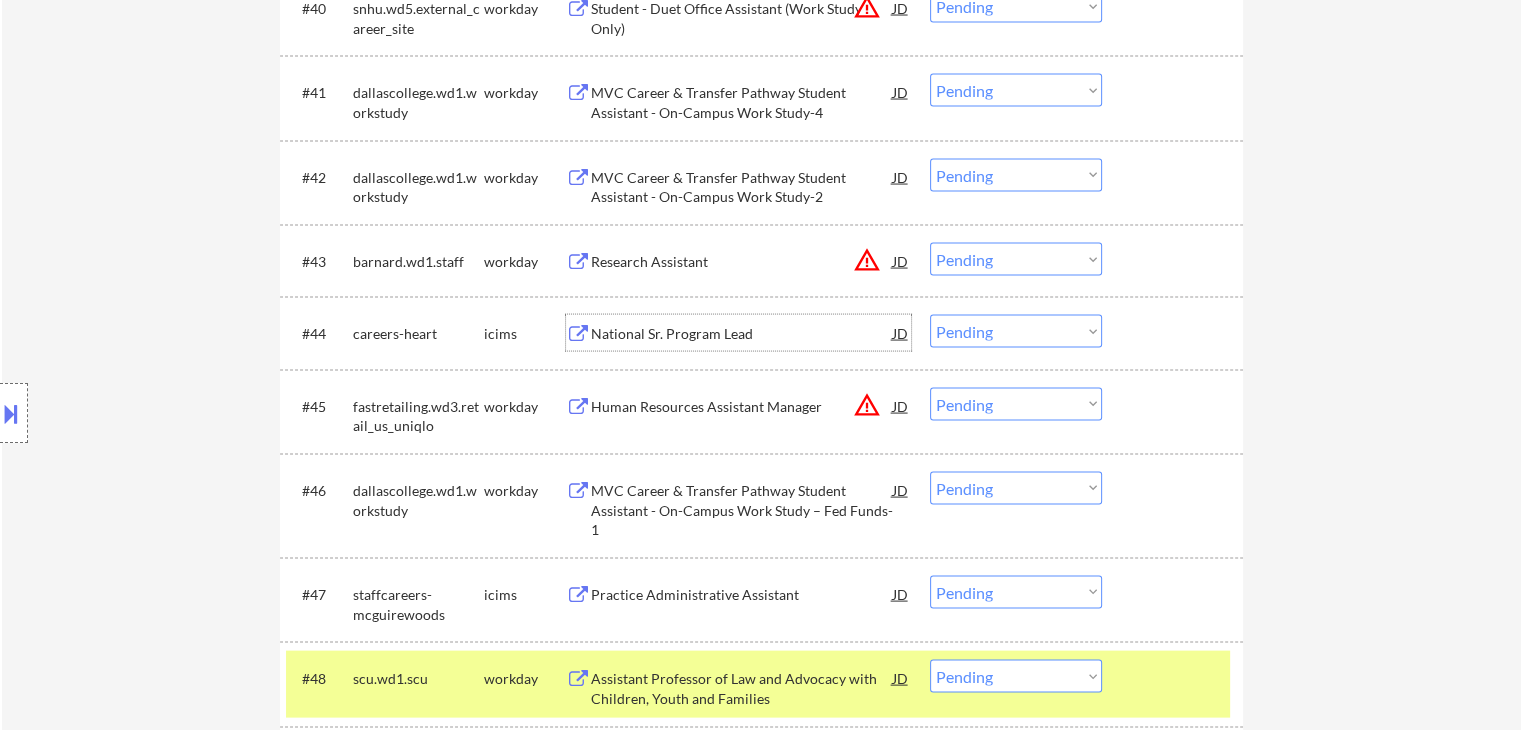 click on "National Sr. Program Lead" at bounding box center [742, 334] 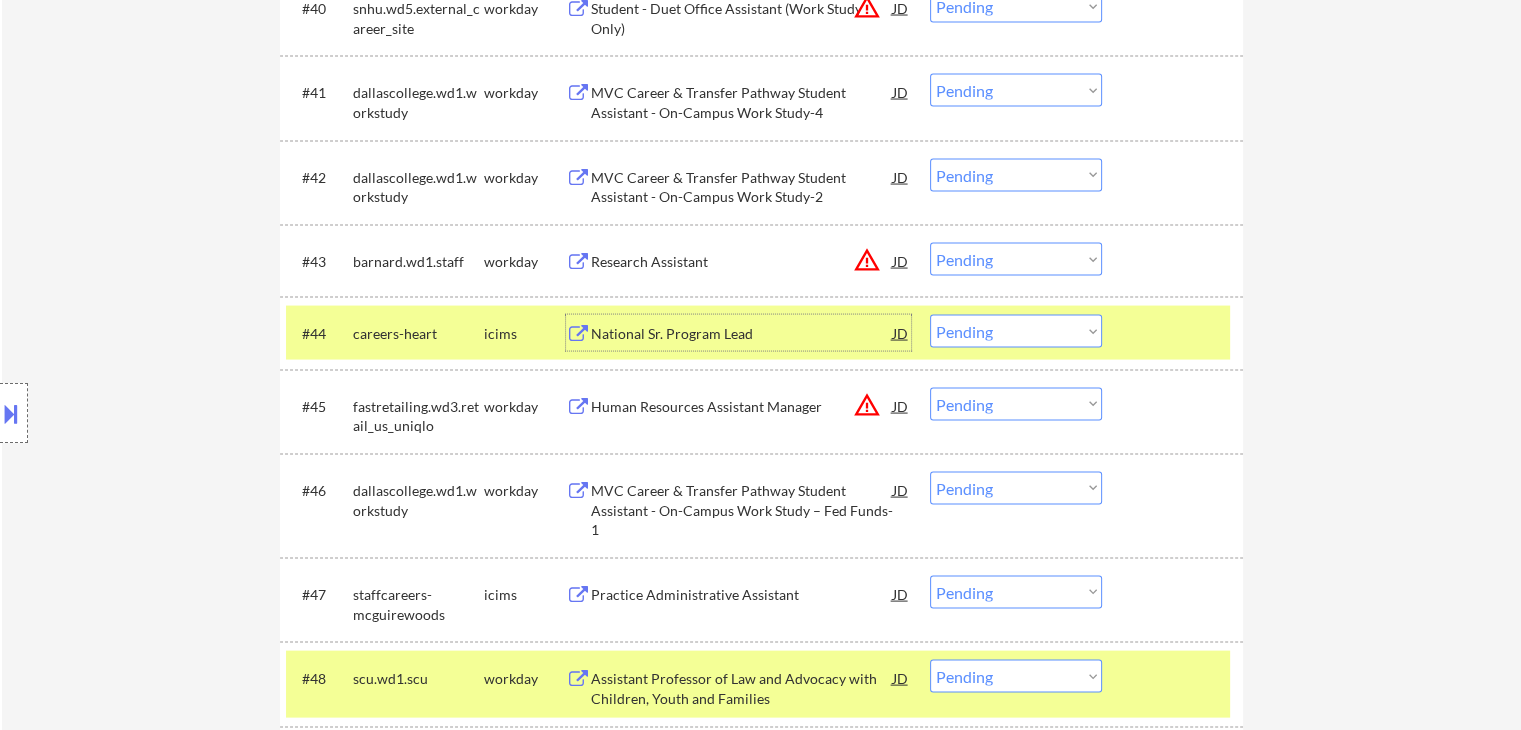 click on "Choose an option... Pending Applied Excluded (Questions) Excluded (Expired) Excluded (Location) Excluded (Bad Match) Excluded (Blocklist) Excluded (Salary) Excluded (Other)" at bounding box center (1016, 331) 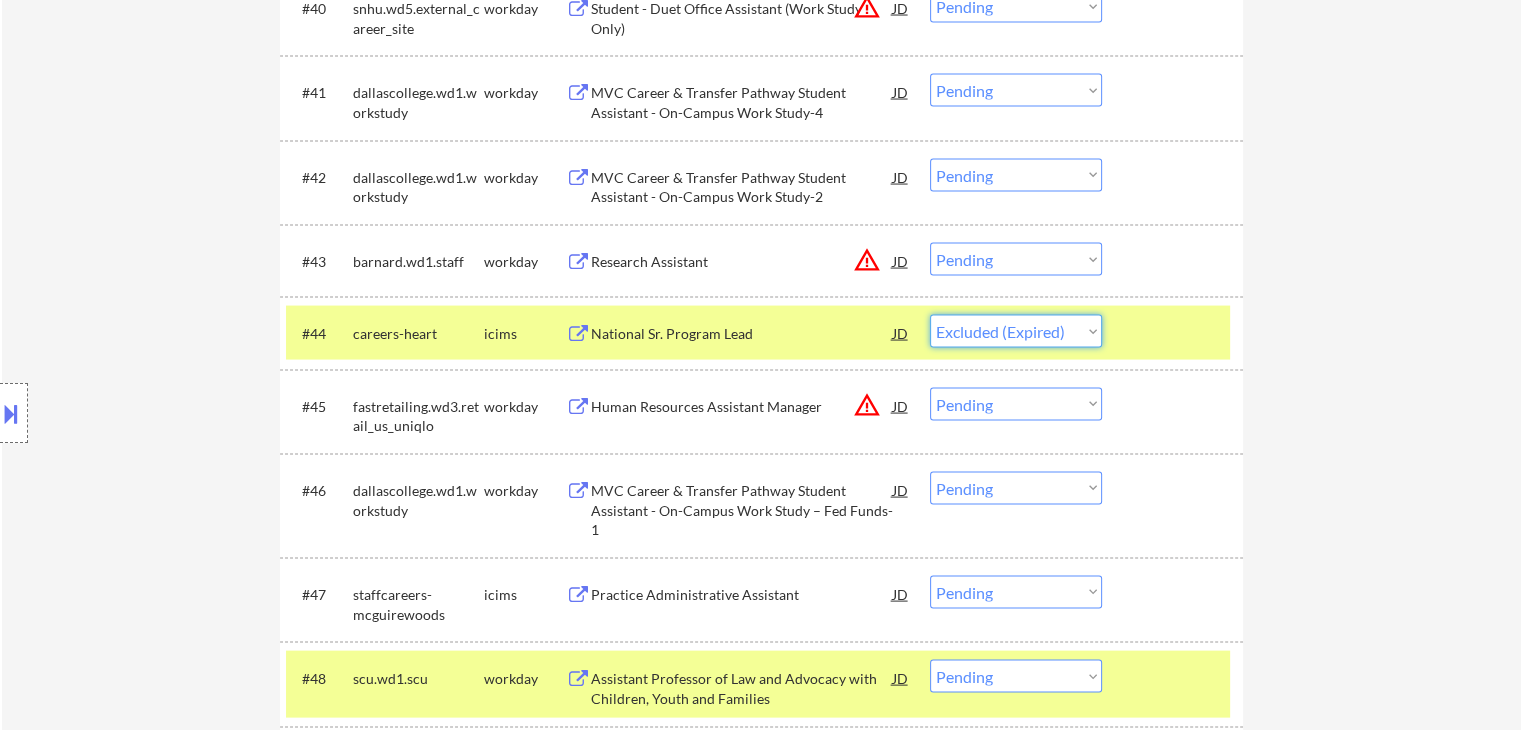 click on "Choose an option... Pending Applied Excluded (Questions) Excluded (Expired) Excluded (Location) Excluded (Bad Match) Excluded (Blocklist) Excluded (Salary) Excluded (Other)" at bounding box center (1016, 331) 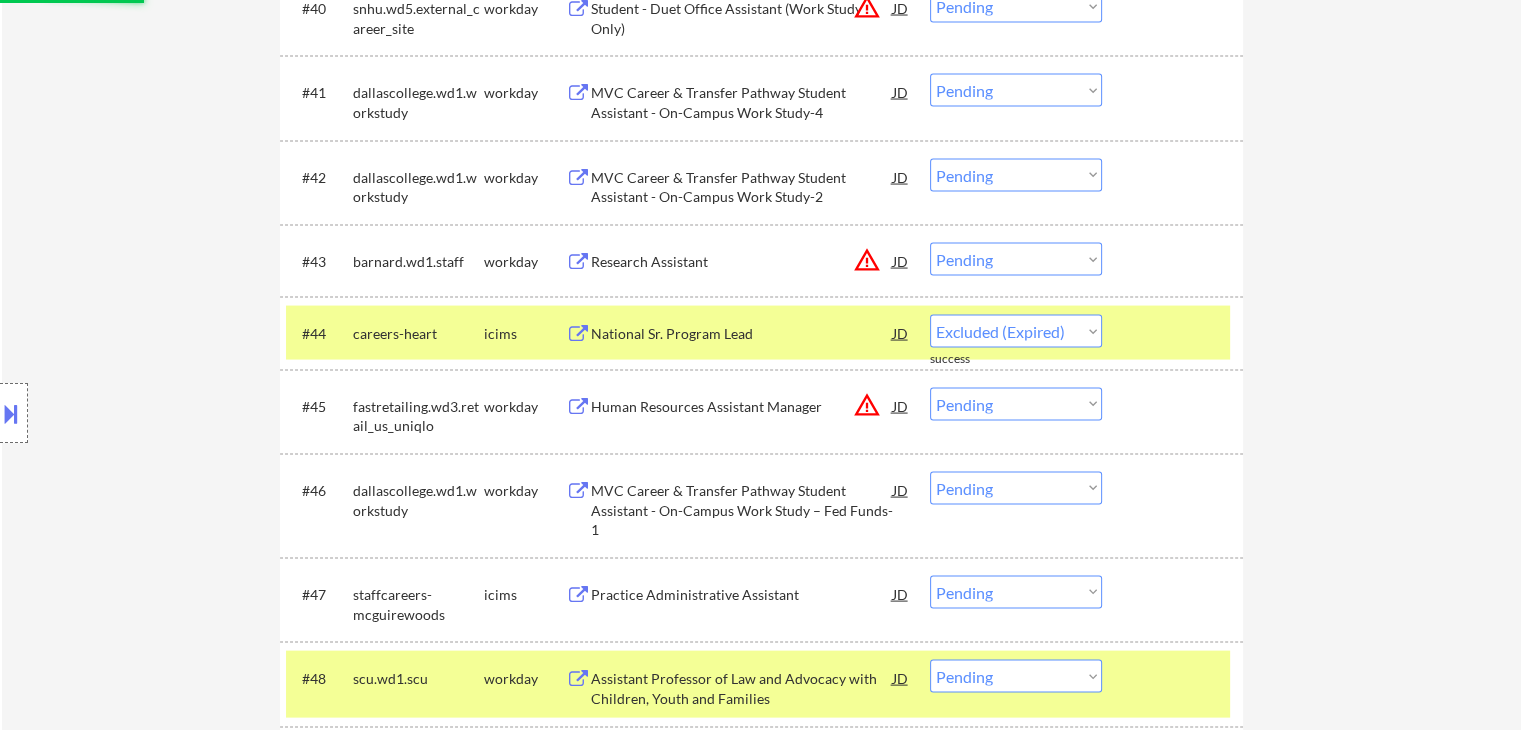 select on ""pending"" 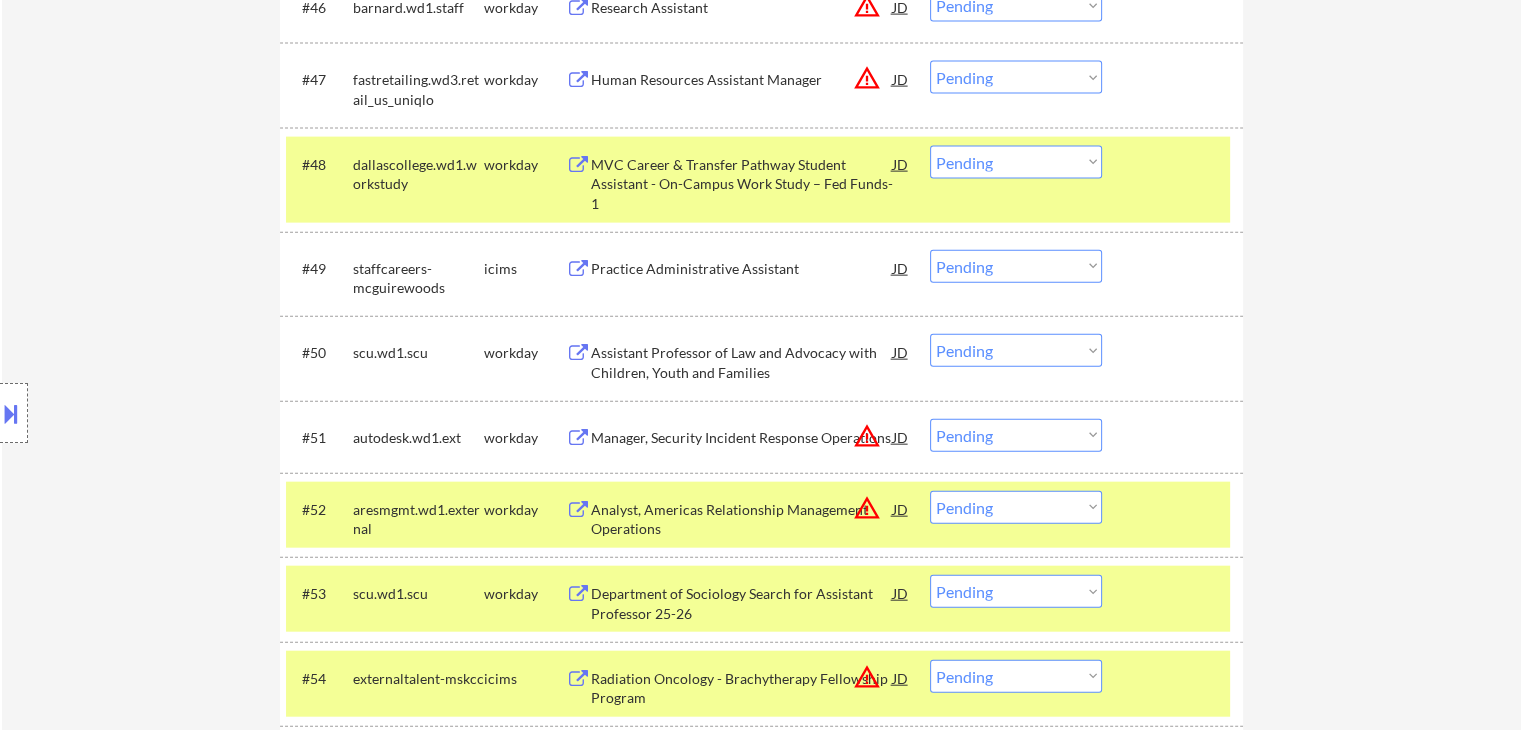 scroll, scrollTop: 4568, scrollLeft: 0, axis: vertical 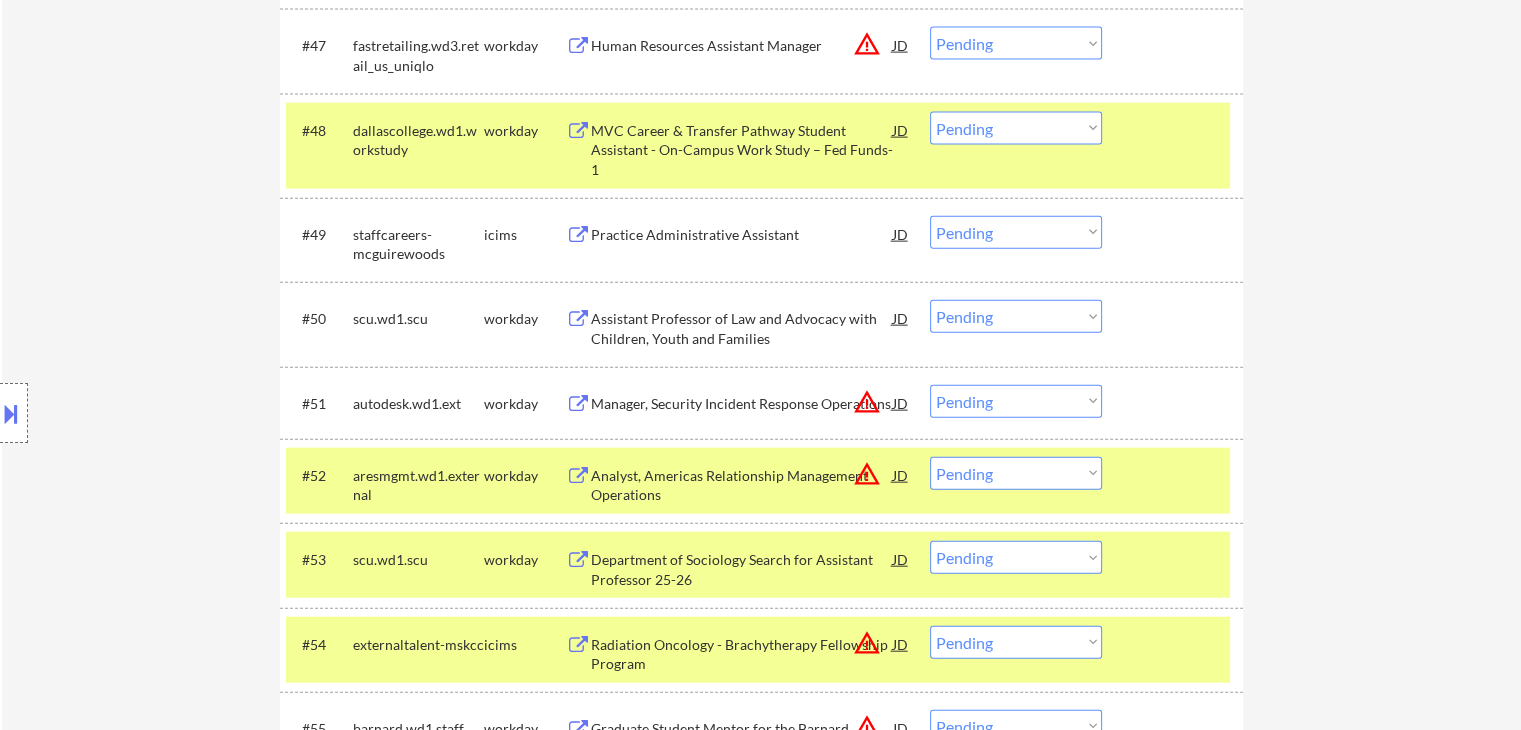 click on "Assistant Professor of Law and Advocacy with Children, Youth and Families" at bounding box center (742, 328) 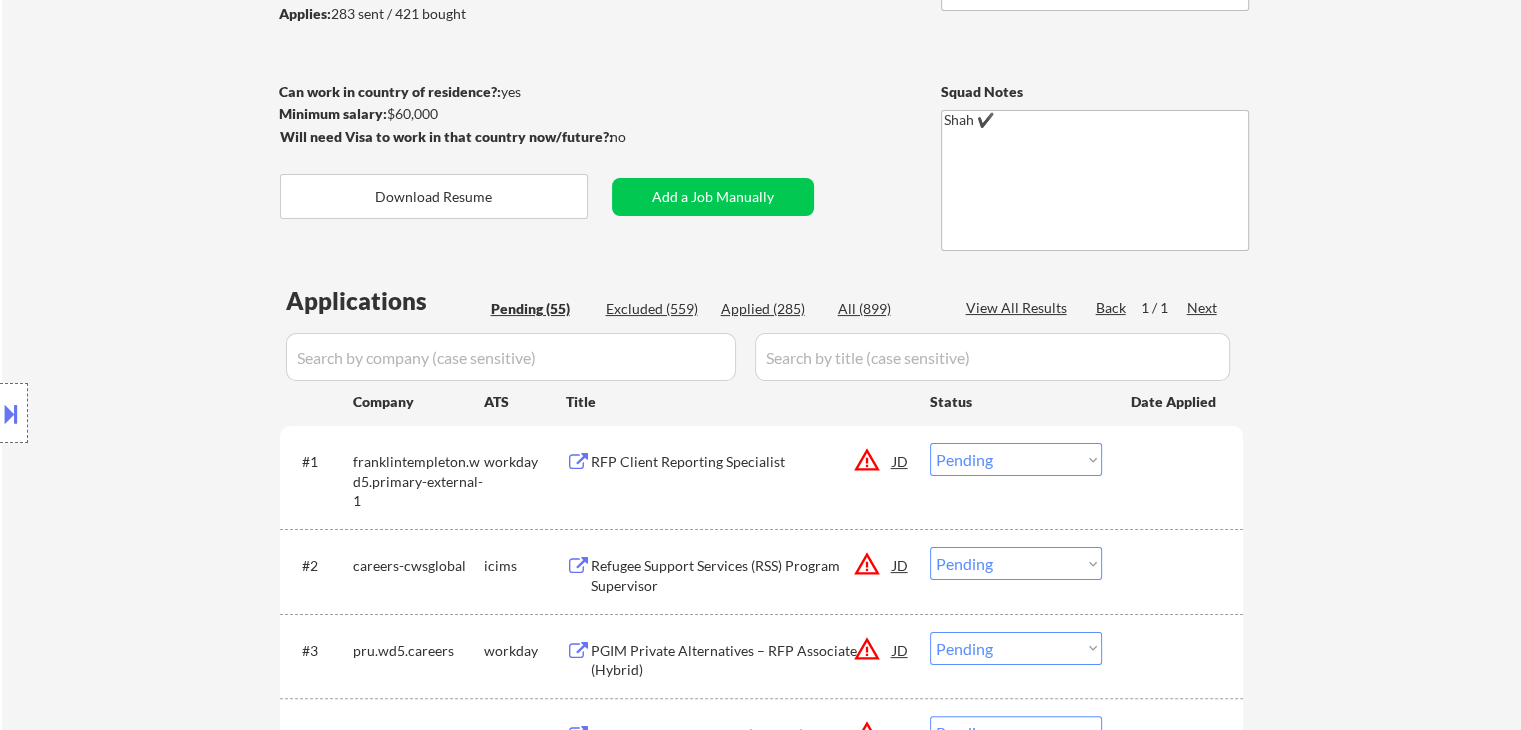 scroll, scrollTop: 68, scrollLeft: 0, axis: vertical 